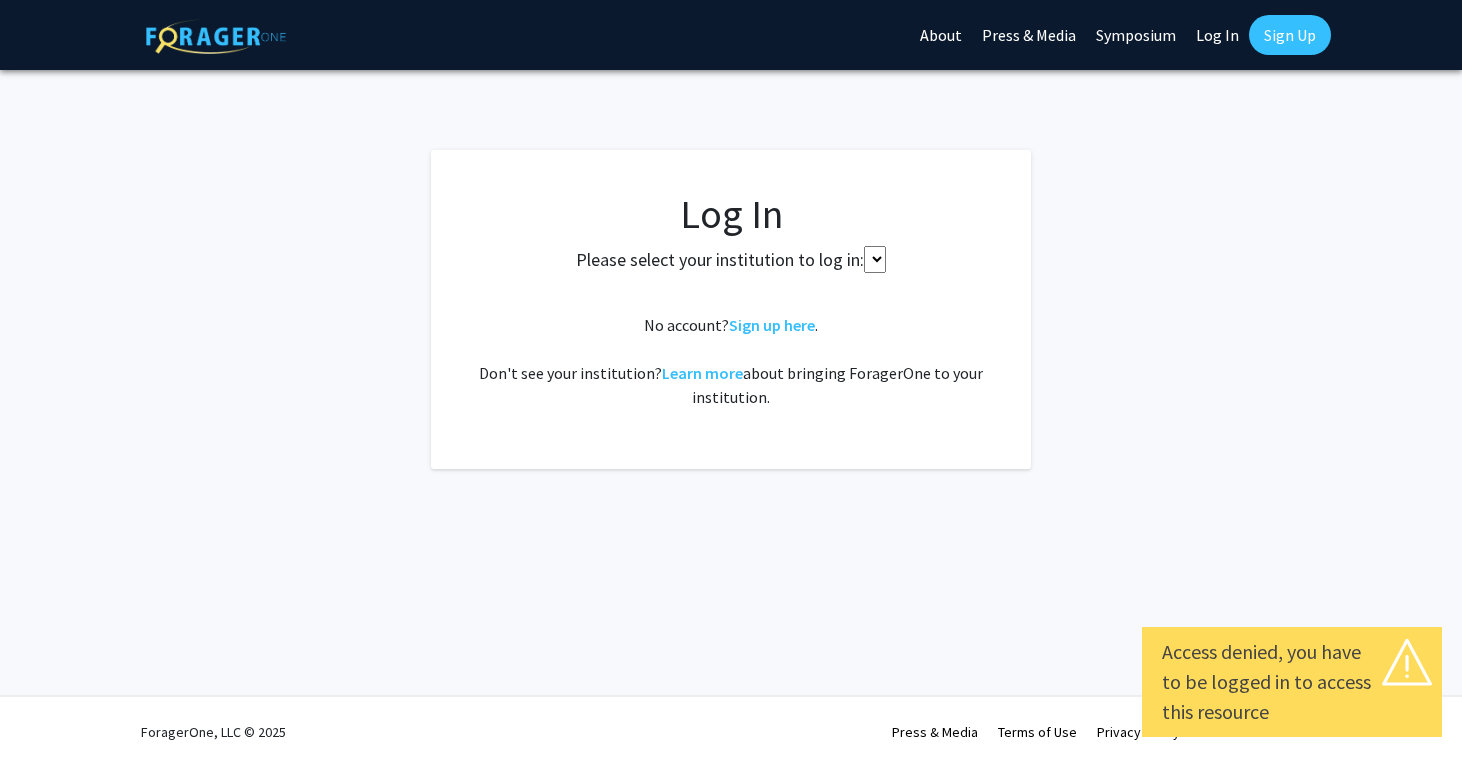 scroll, scrollTop: 0, scrollLeft: 0, axis: both 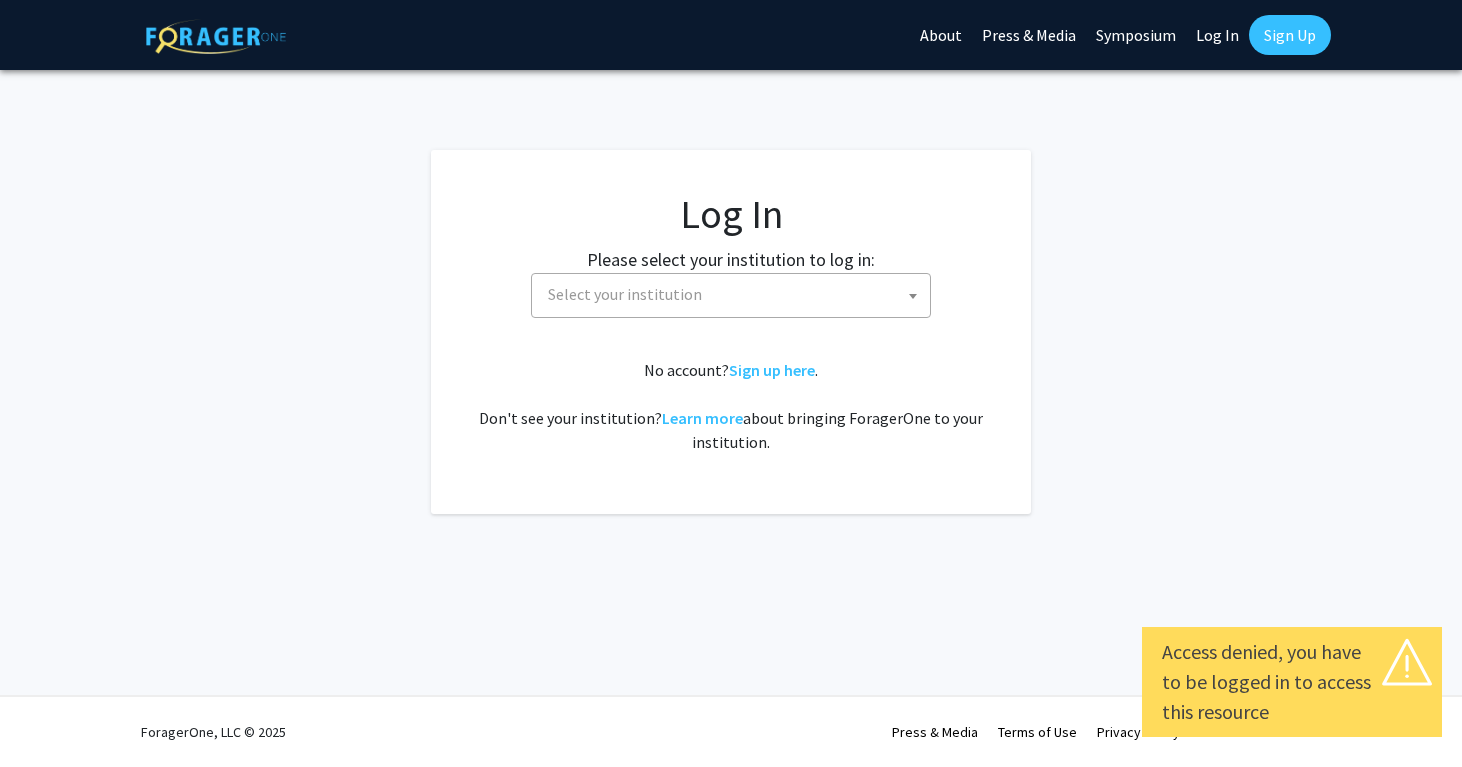 click on "Log In" 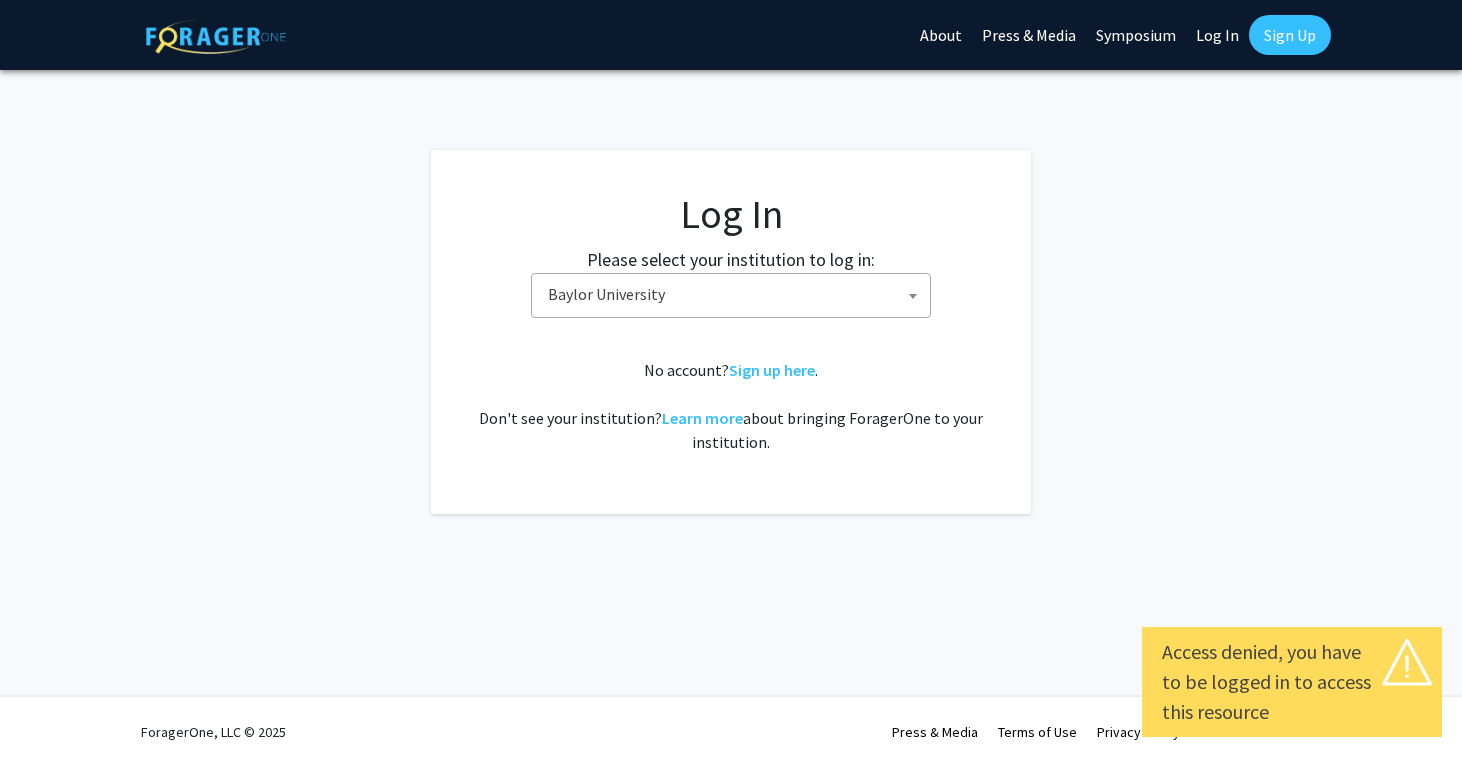 click on "Log In" 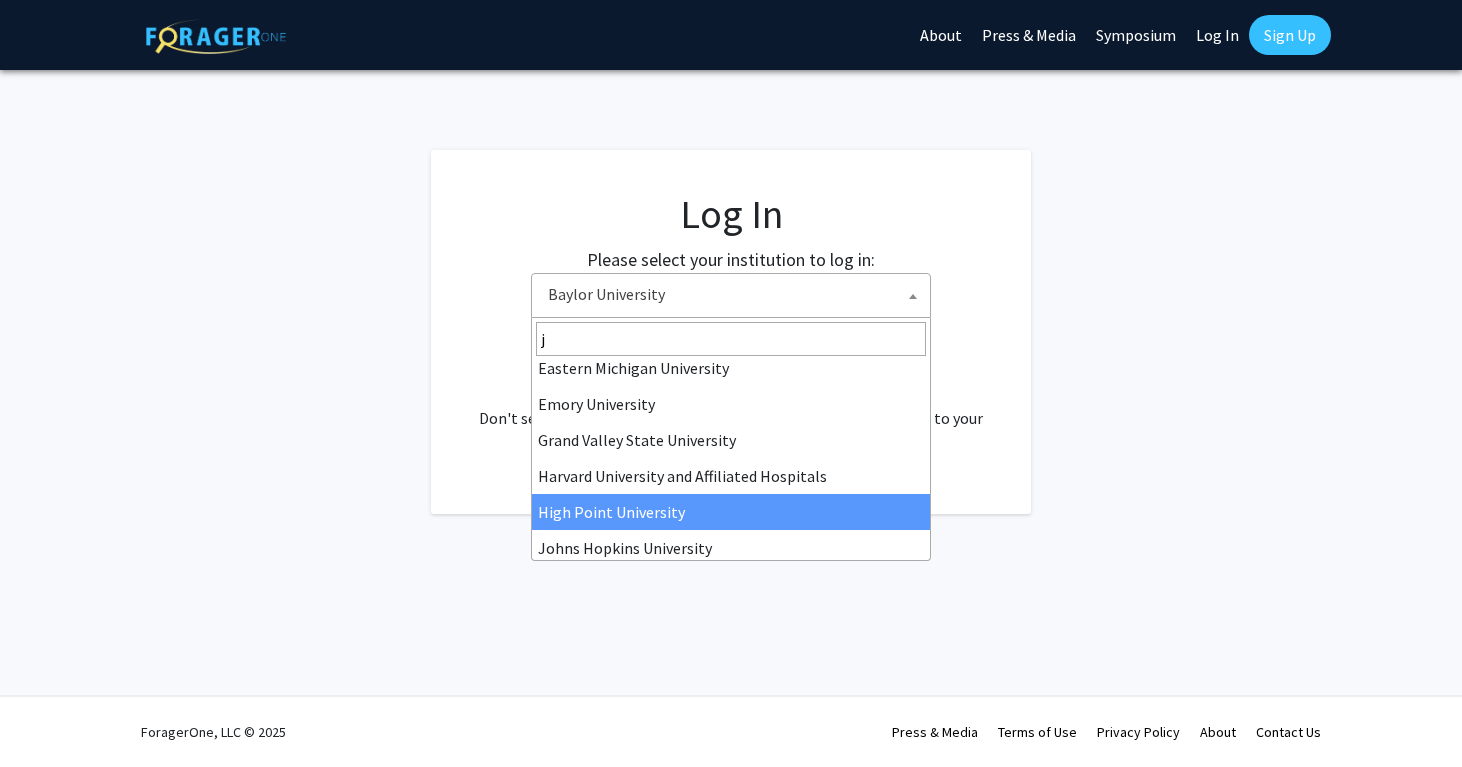 scroll, scrollTop: 0, scrollLeft: 0, axis: both 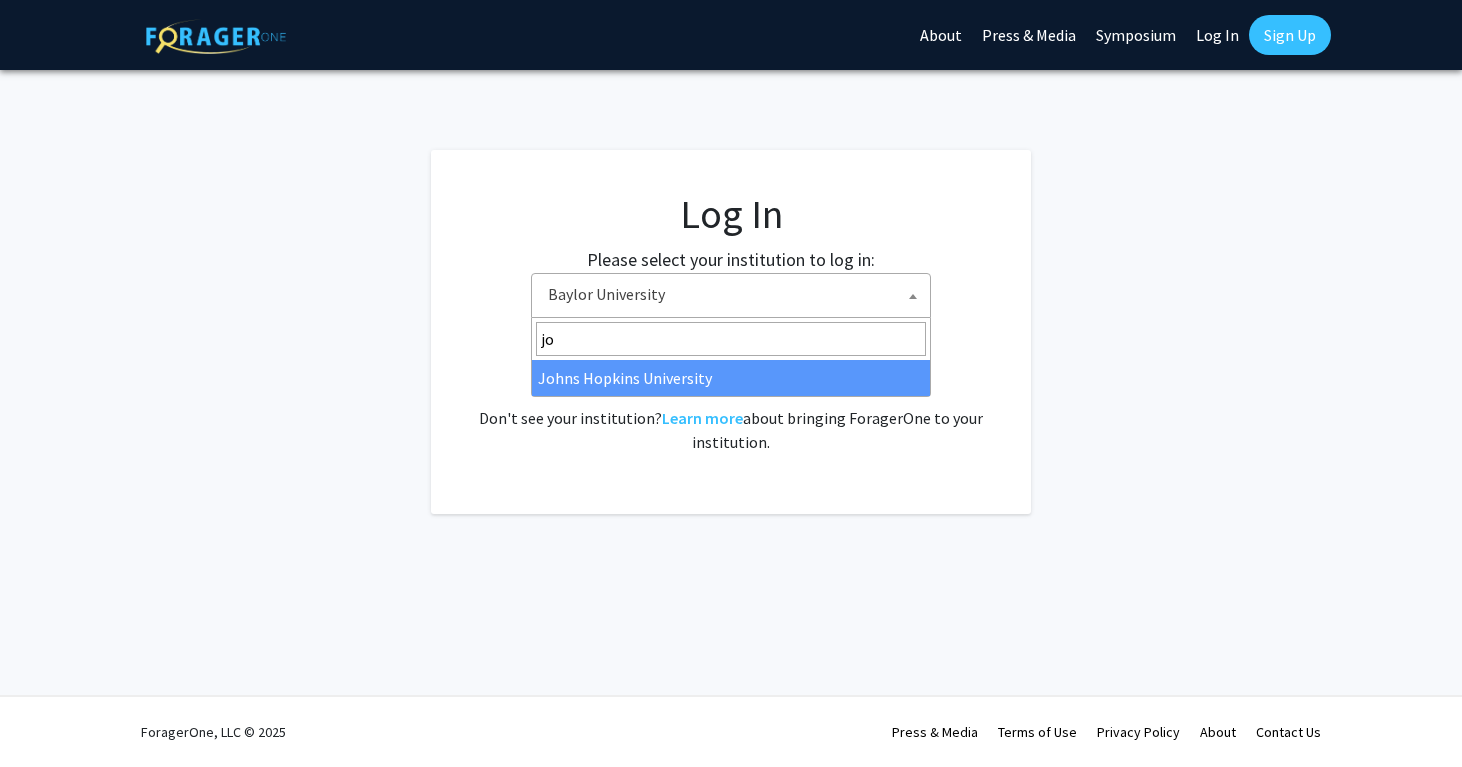 type on "jo" 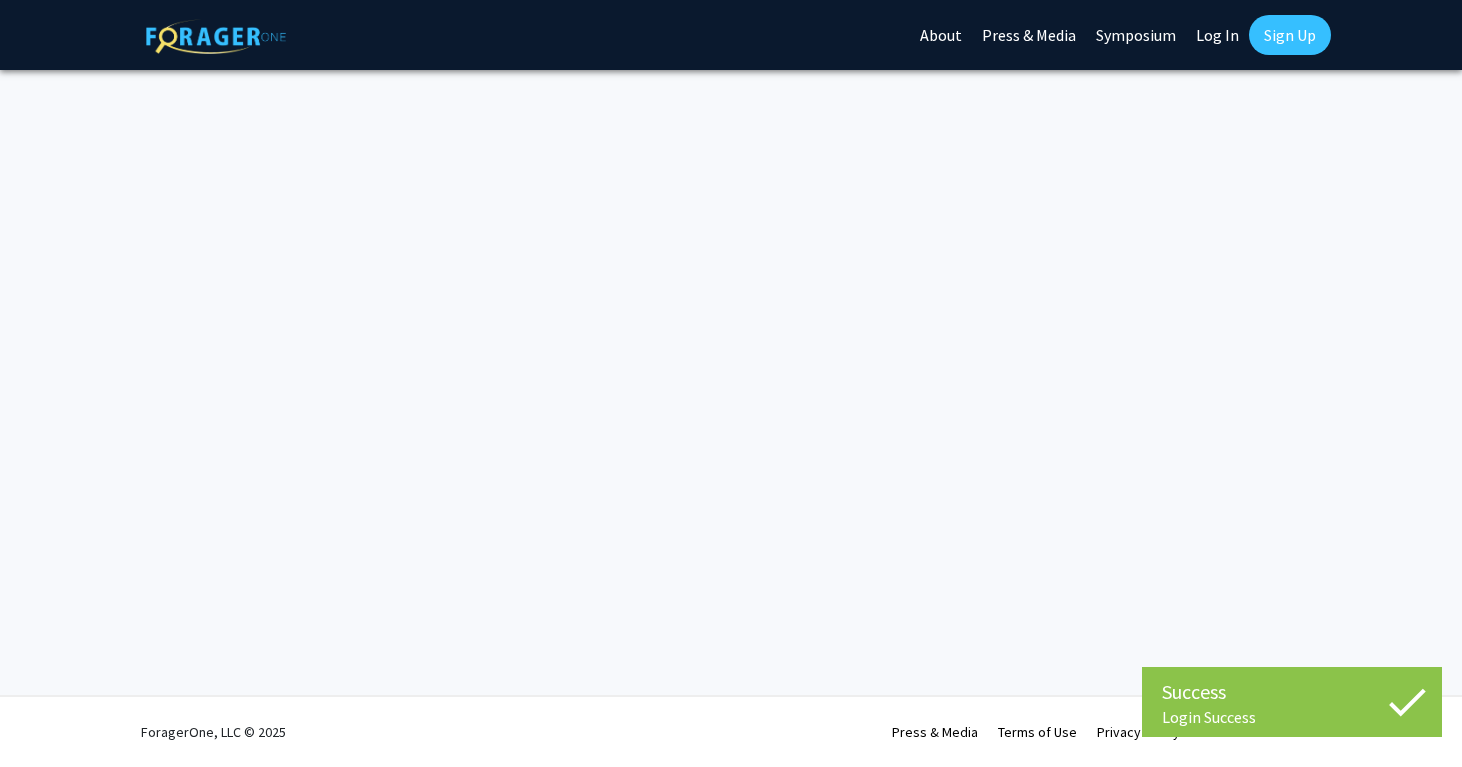 scroll, scrollTop: 0, scrollLeft: 0, axis: both 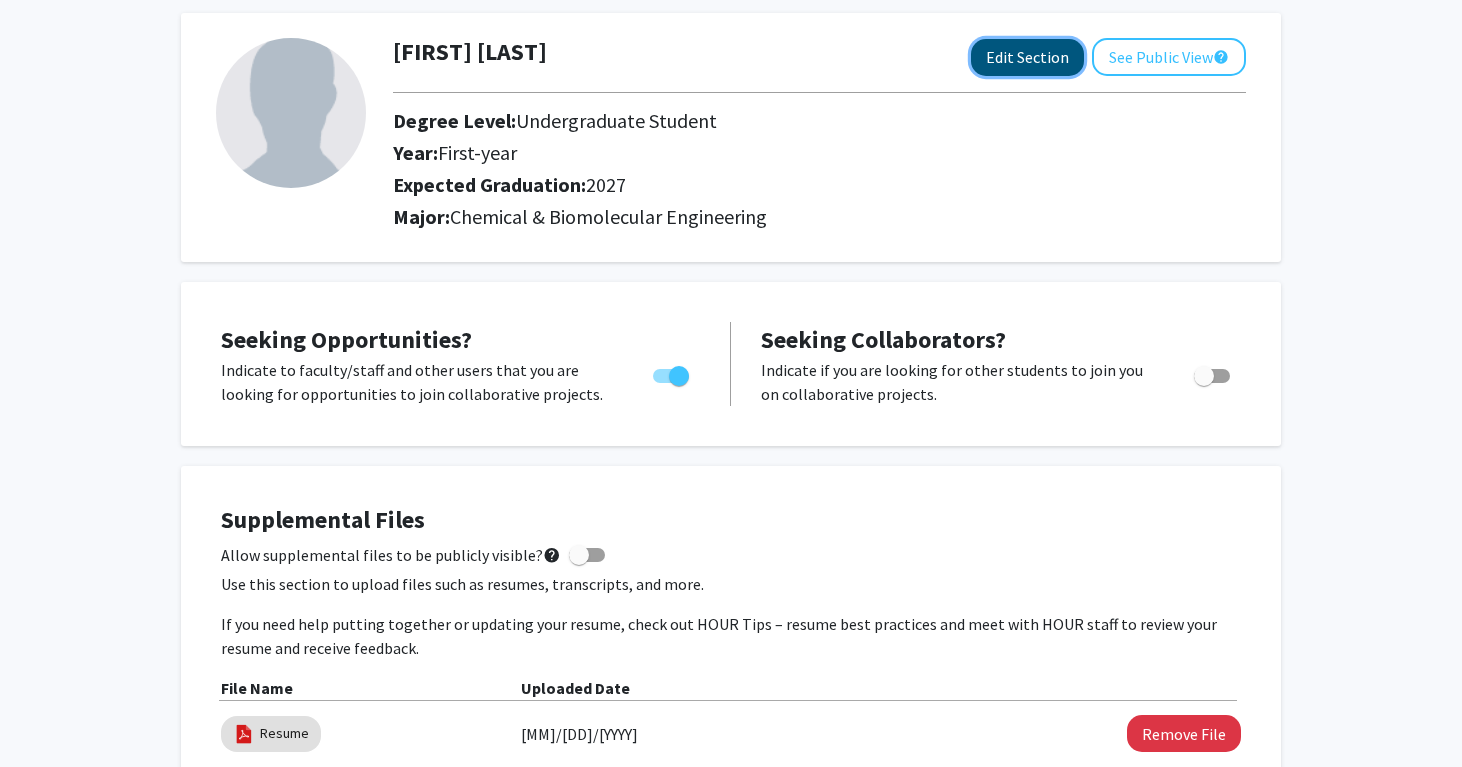 click on "Edit Section" 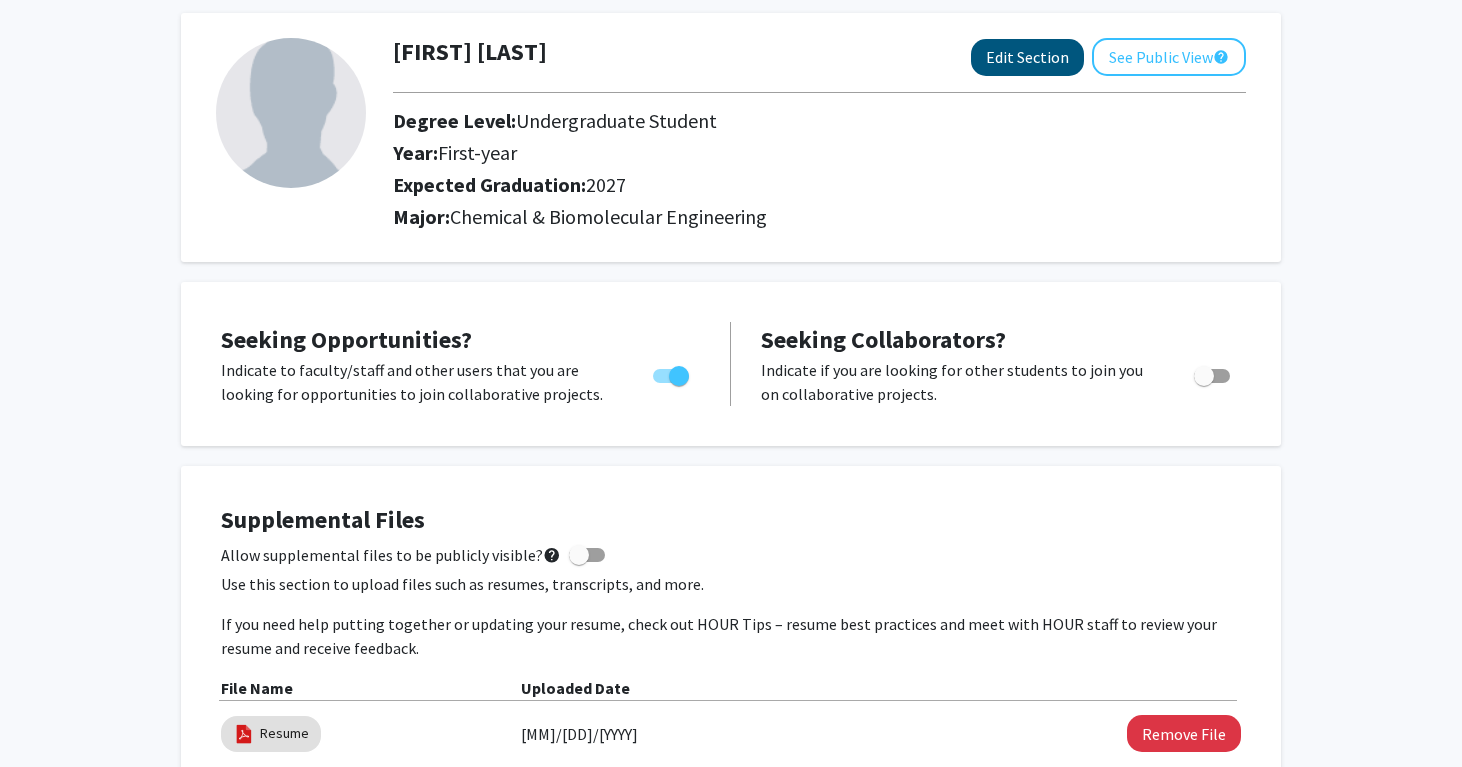 select on "first-year" 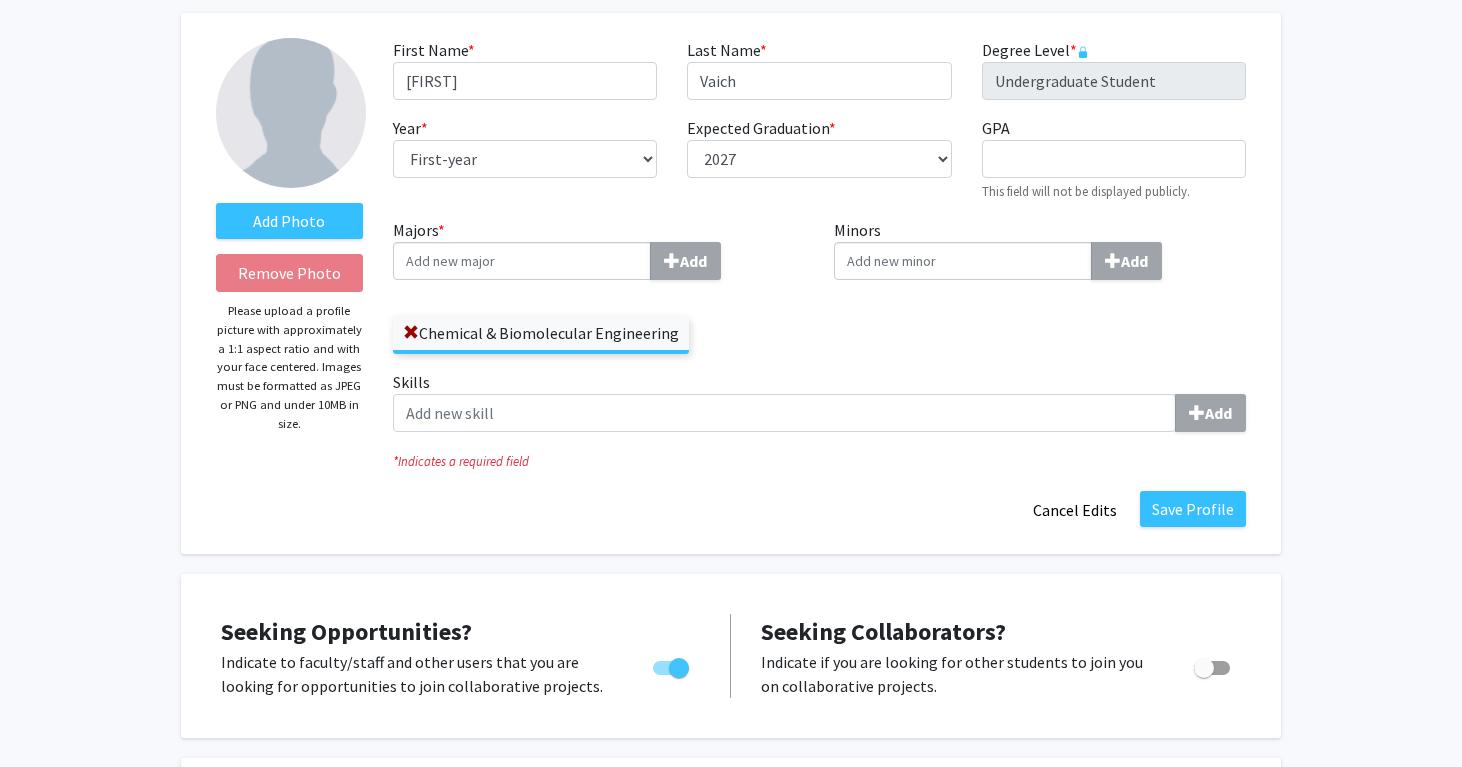 scroll, scrollTop: 29, scrollLeft: 0, axis: vertical 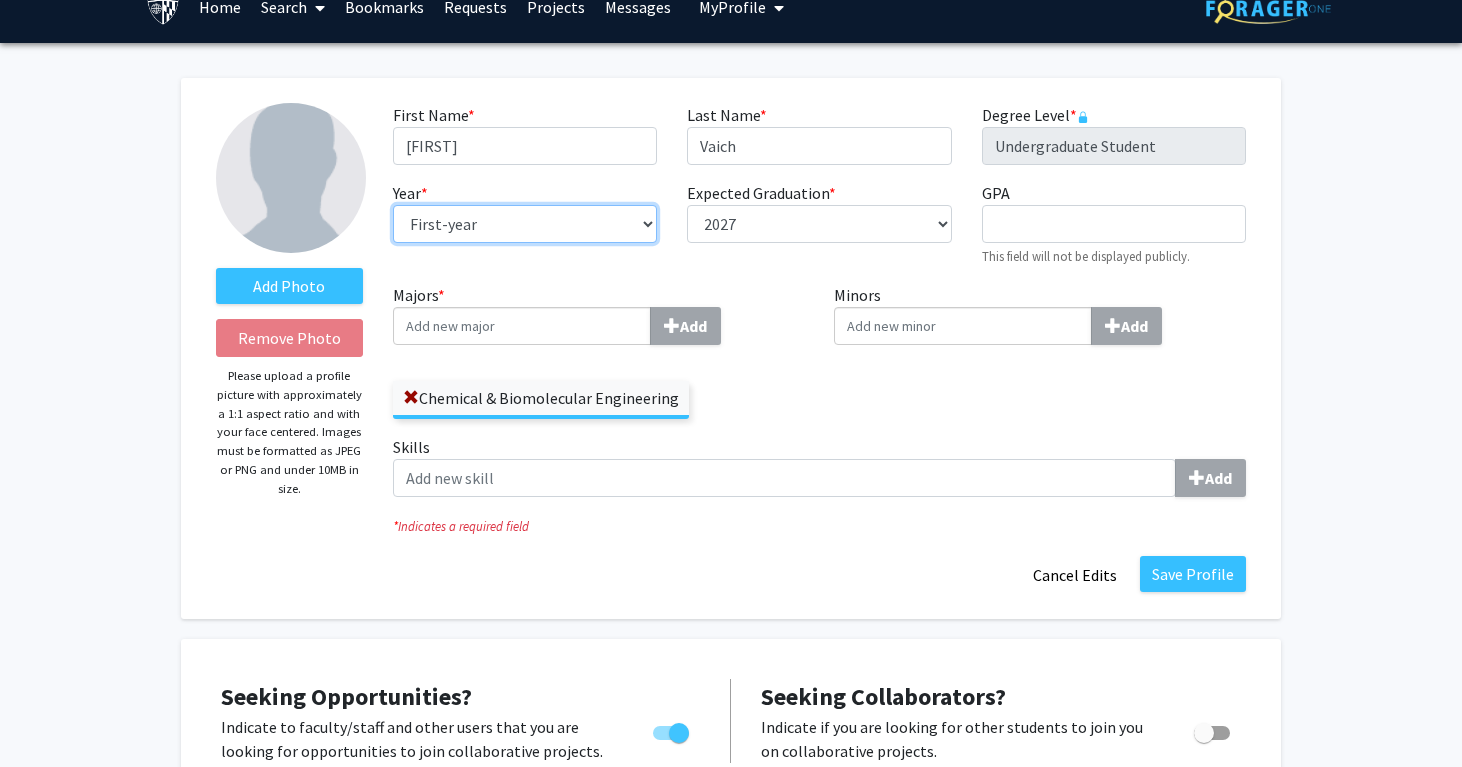 click on "---  First-year   Sophomore   Junior   Senior   Postbaccalaureate Certificate" at bounding box center (525, 224) 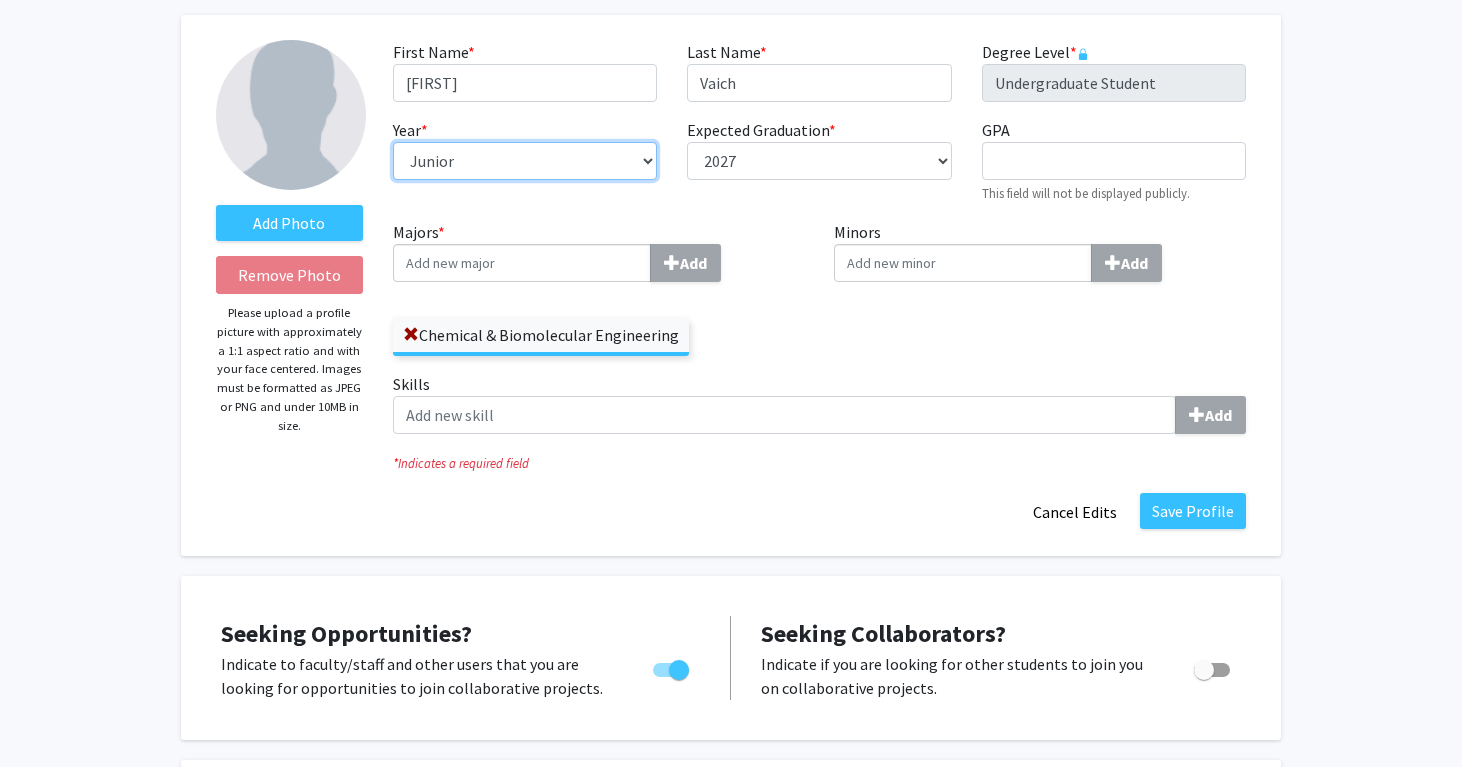 scroll, scrollTop: 91, scrollLeft: 0, axis: vertical 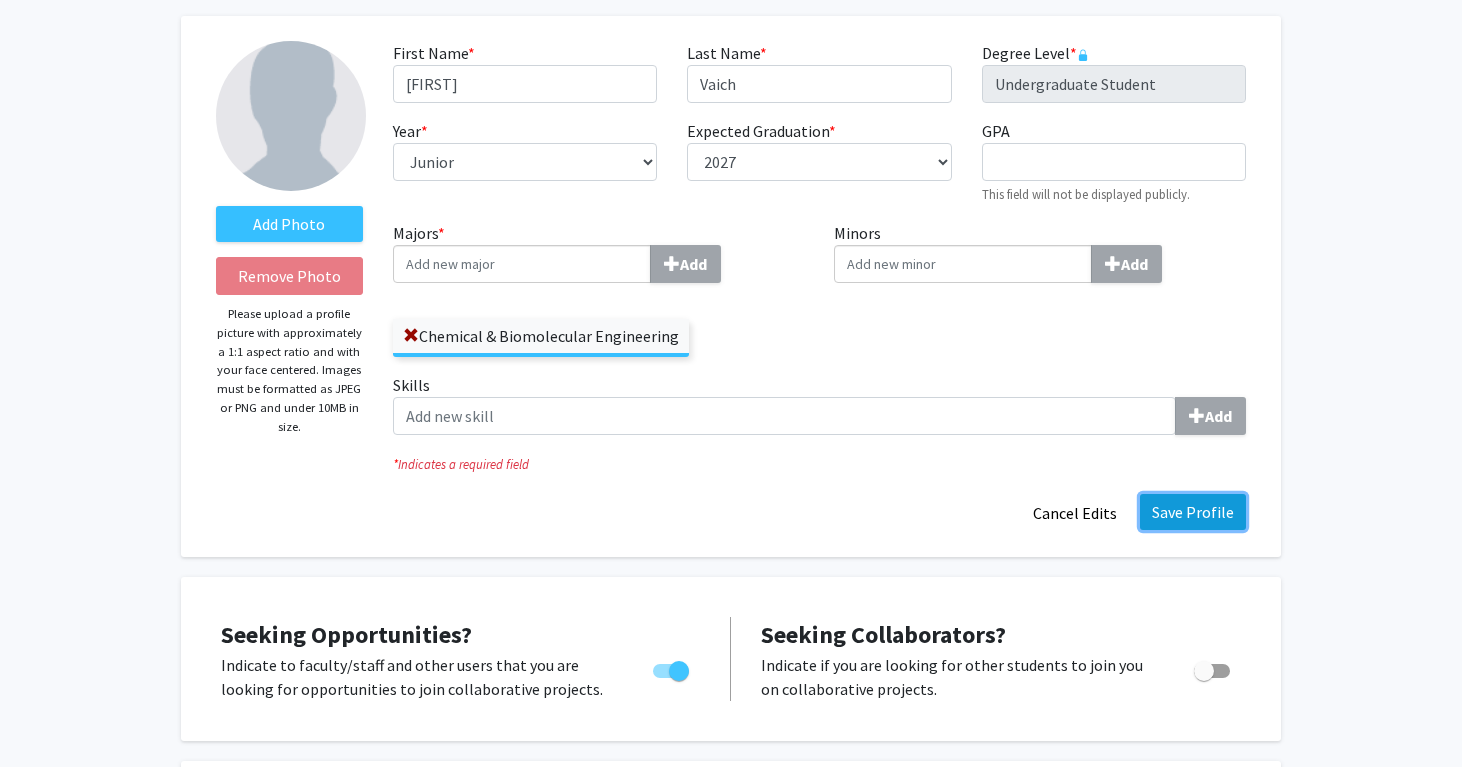 click on "Save Profile" 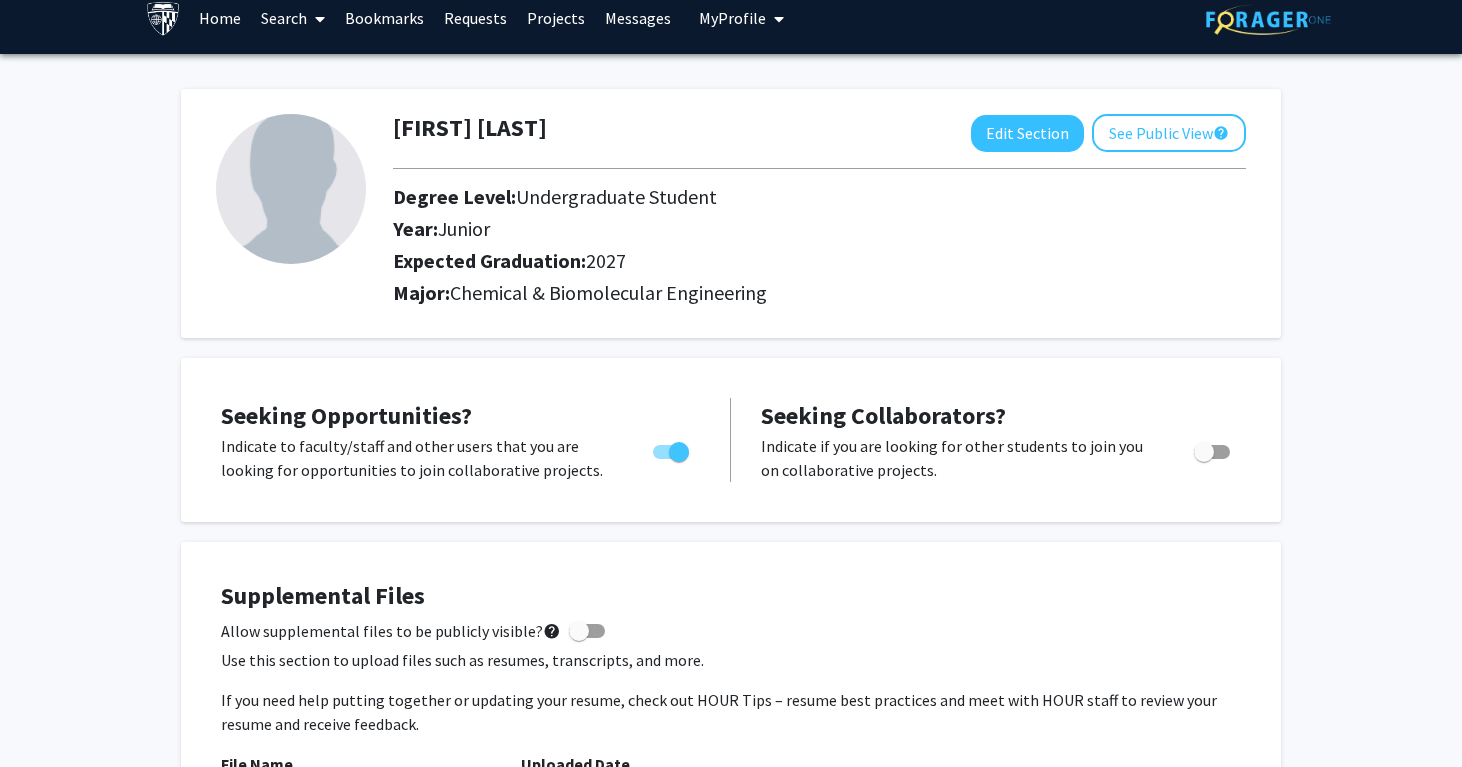 scroll, scrollTop: 0, scrollLeft: 0, axis: both 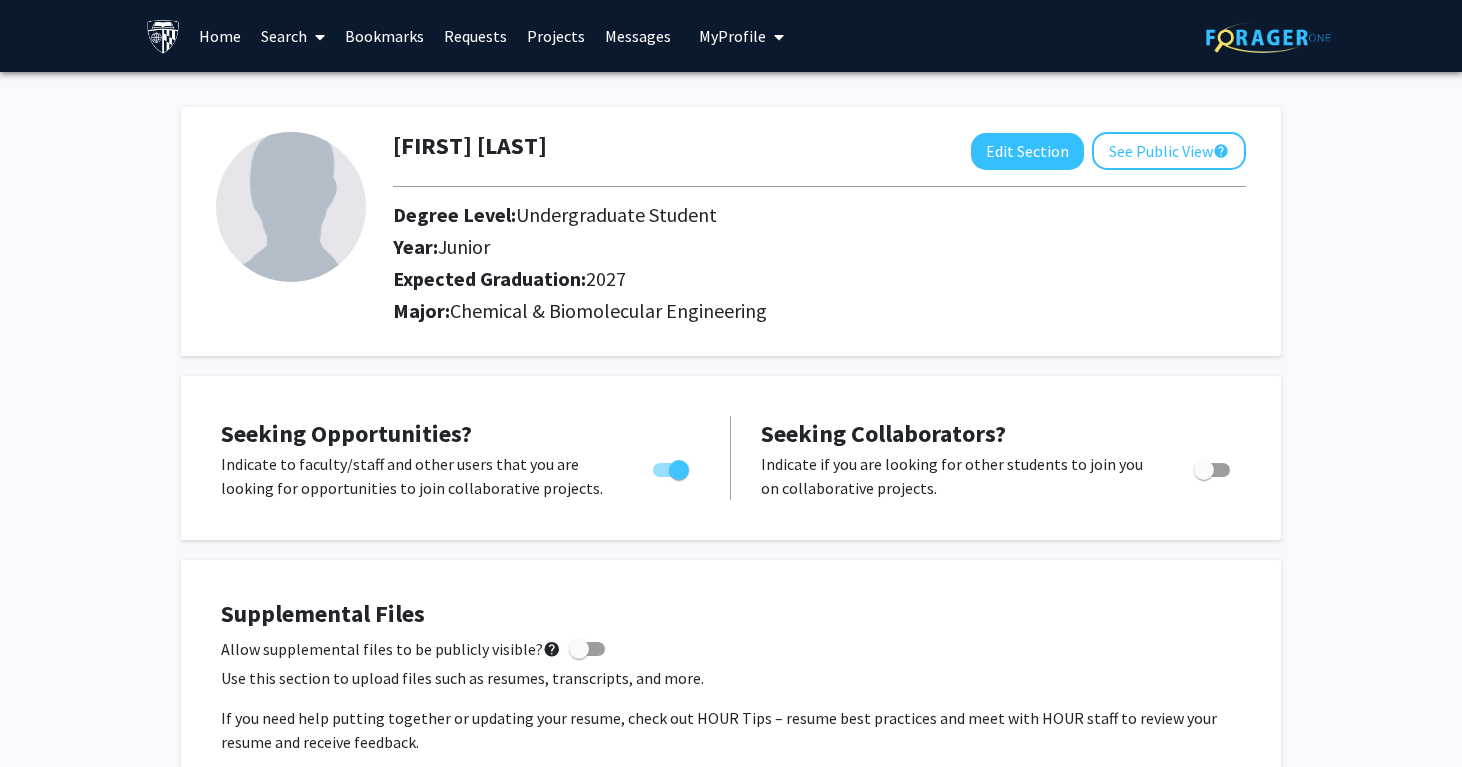 click on "Search" at bounding box center [293, 36] 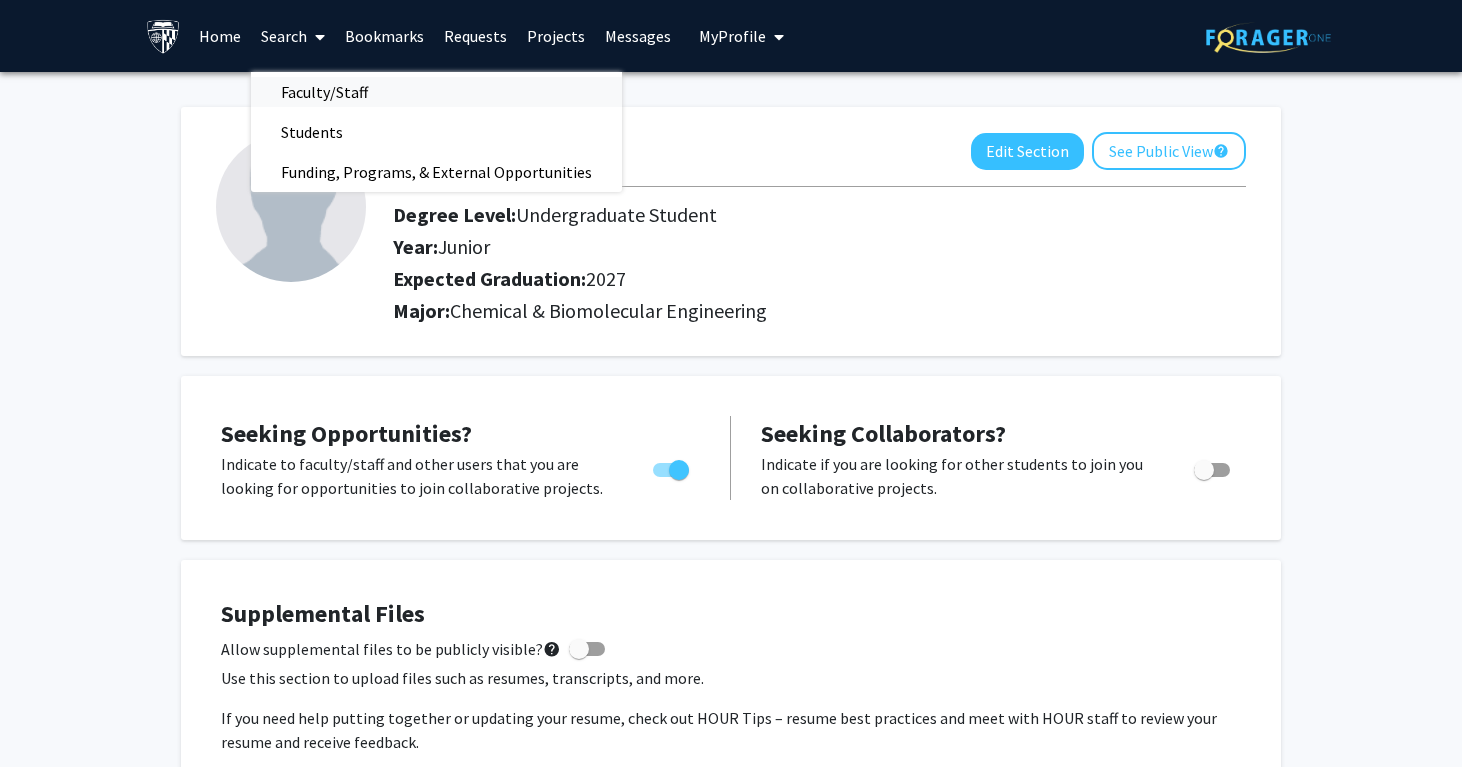 click on "Faculty/Staff" at bounding box center (324, 92) 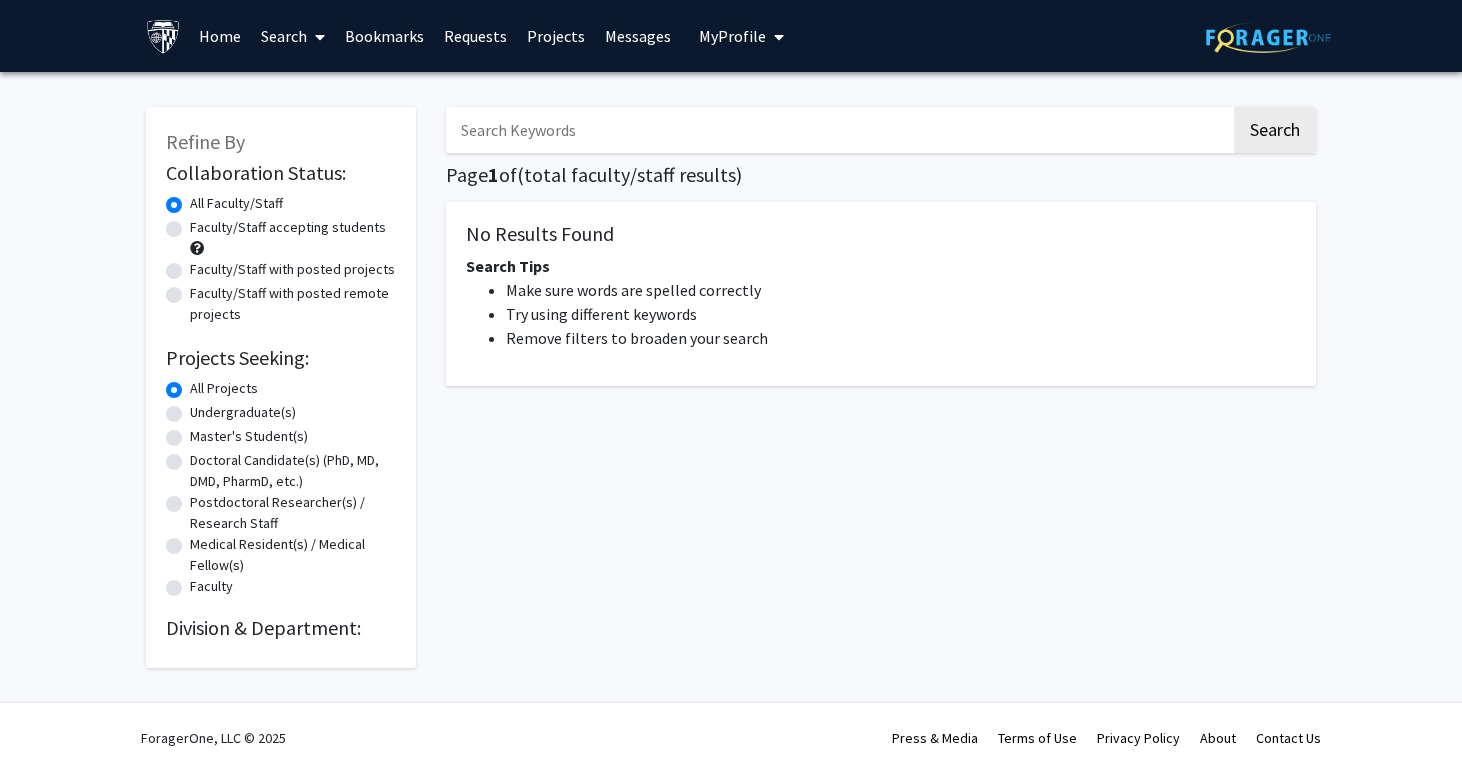 click at bounding box center (838, 130) 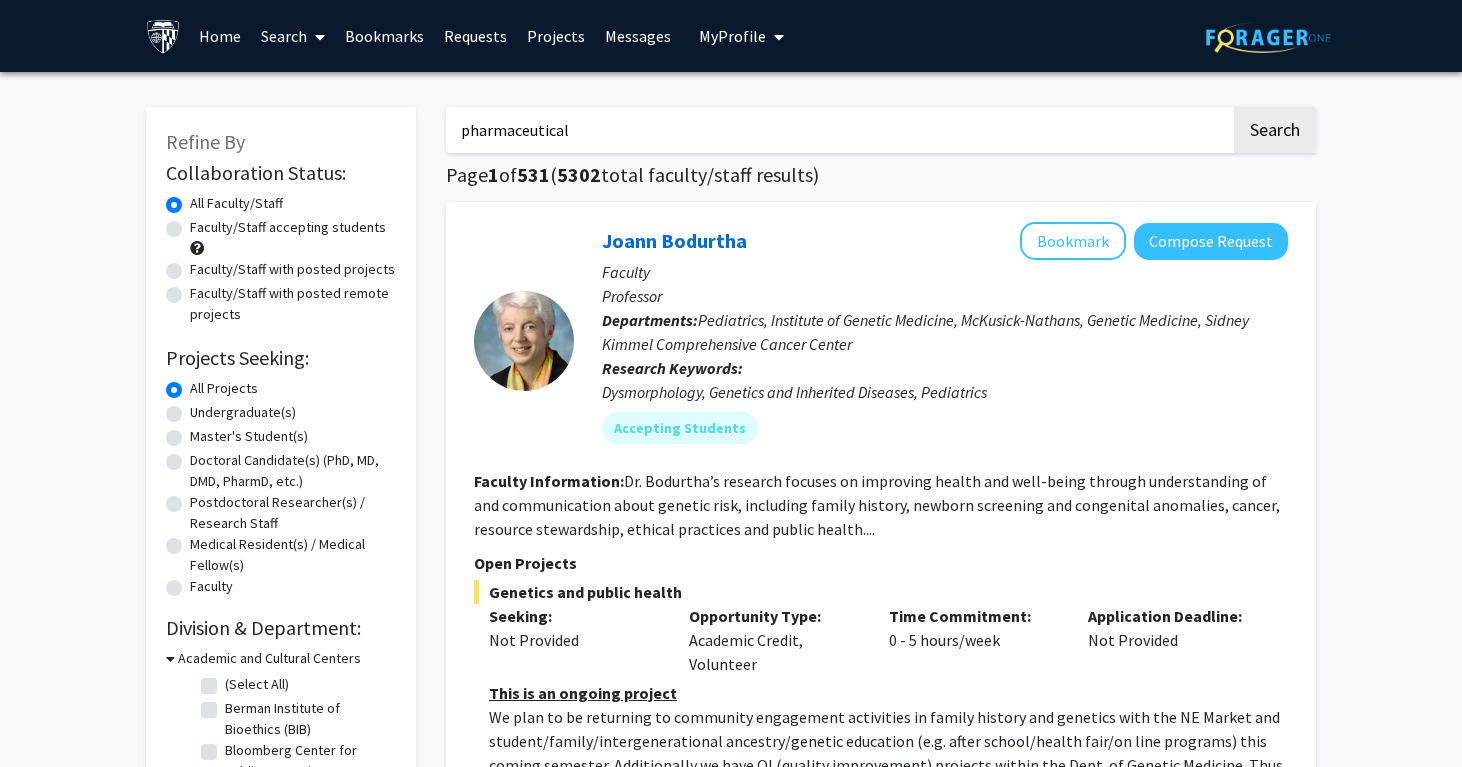 type on "pharmaceutical" 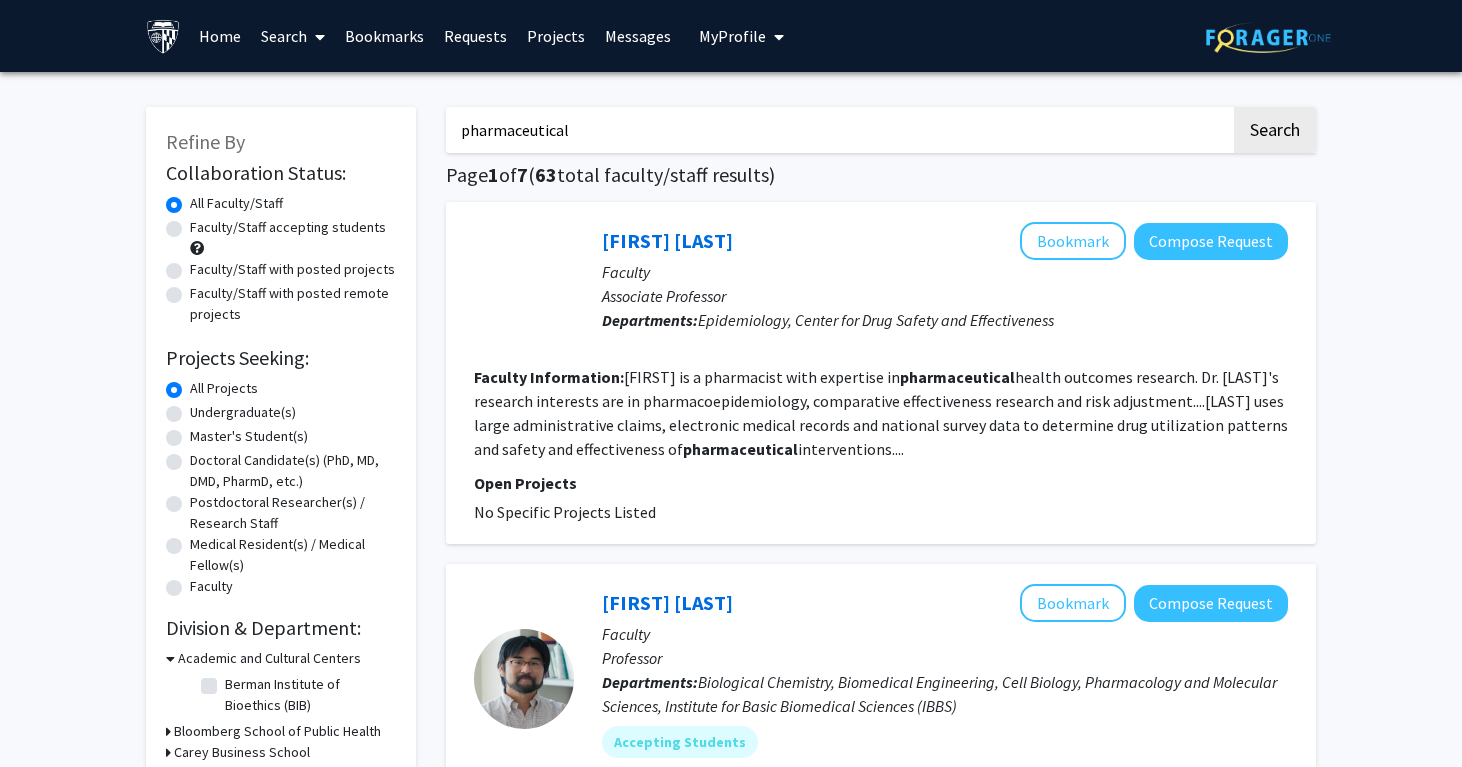 click on "Undergraduate(s)" 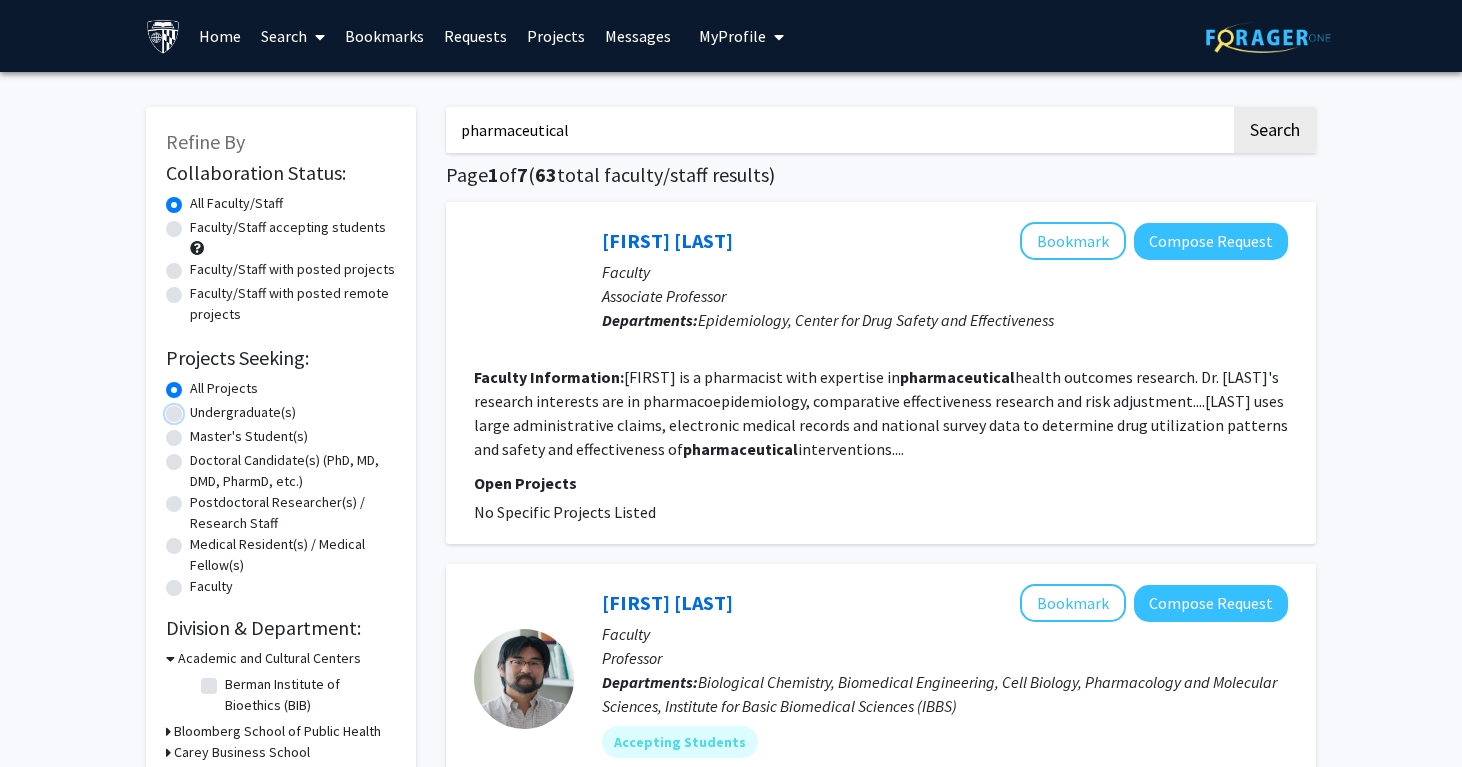 radio on "true" 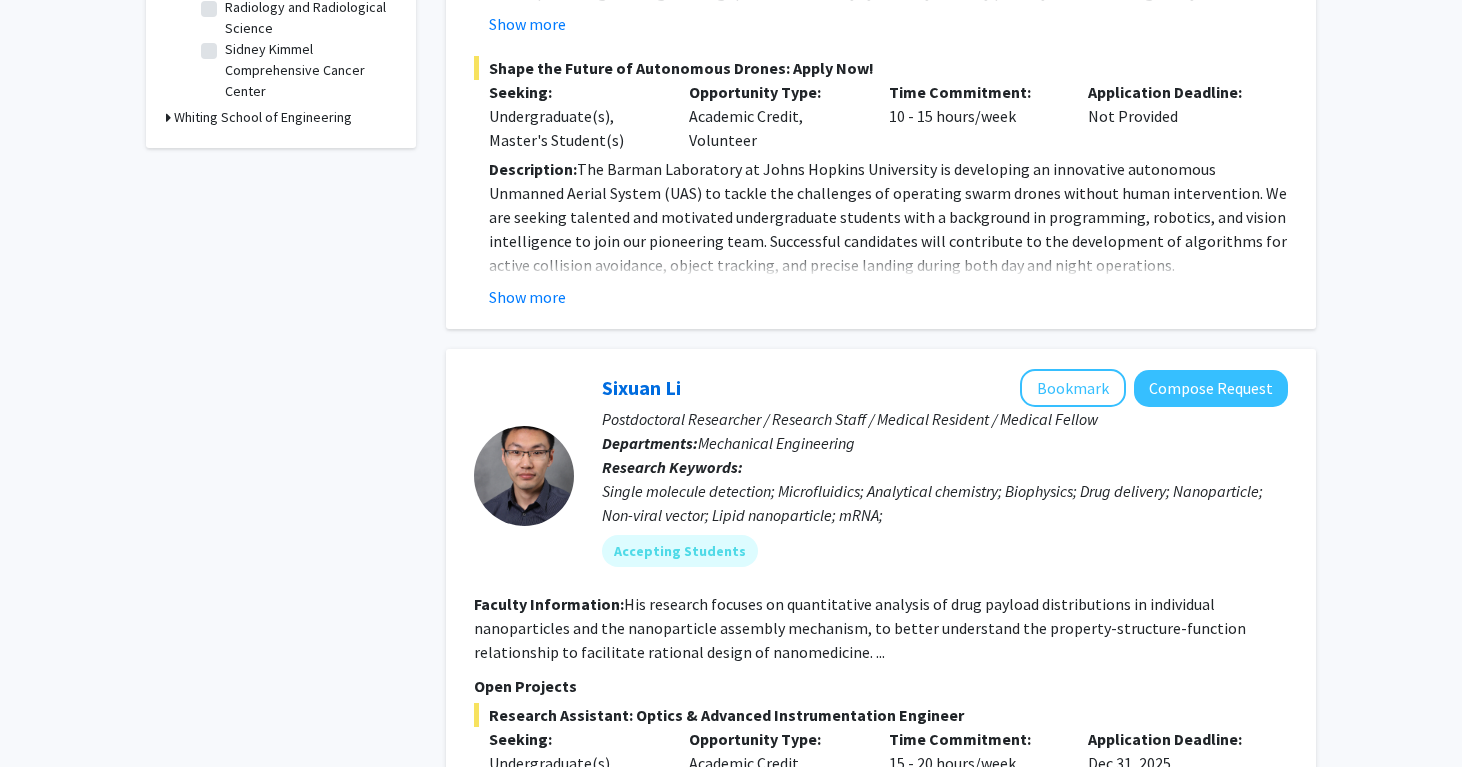 scroll, scrollTop: 0, scrollLeft: 0, axis: both 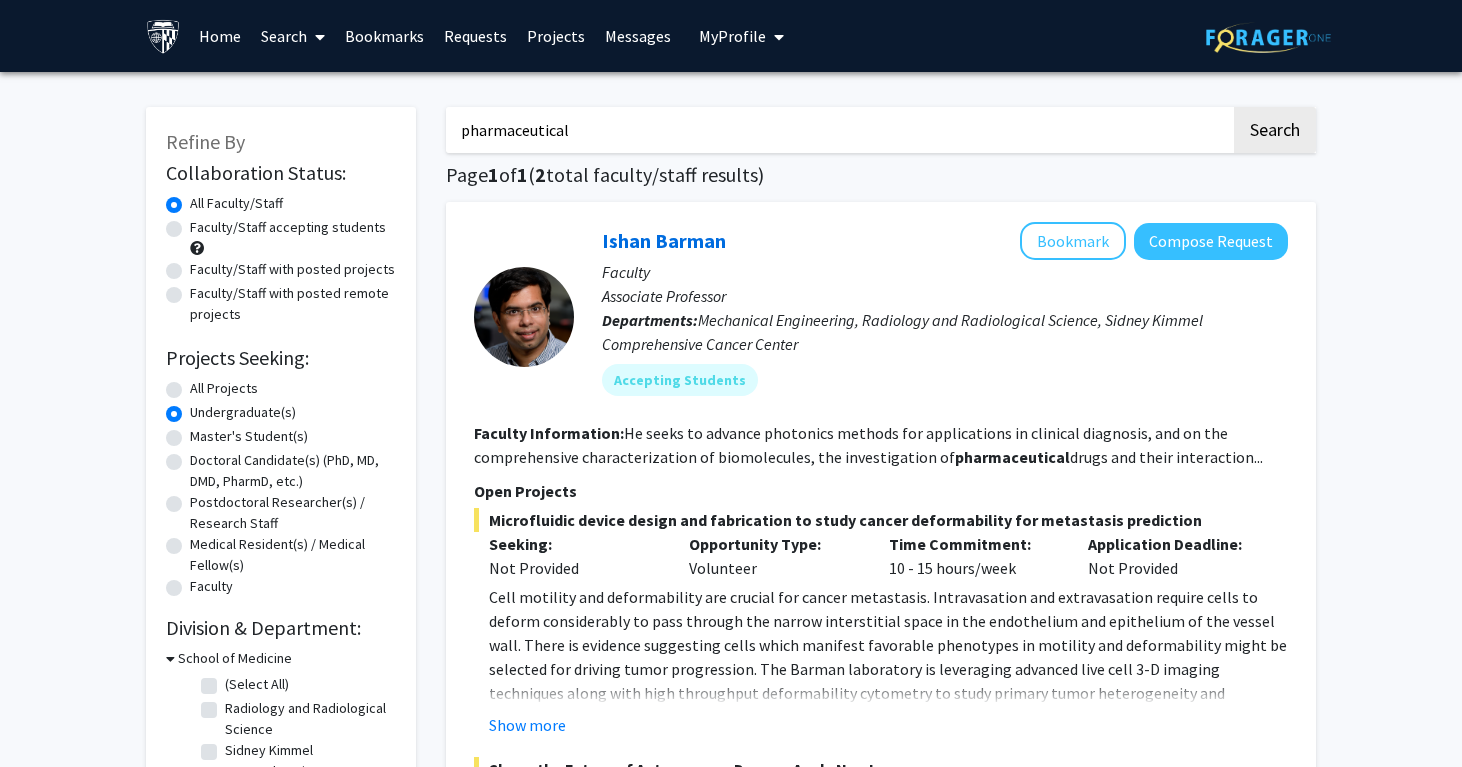 click on "All Projects" 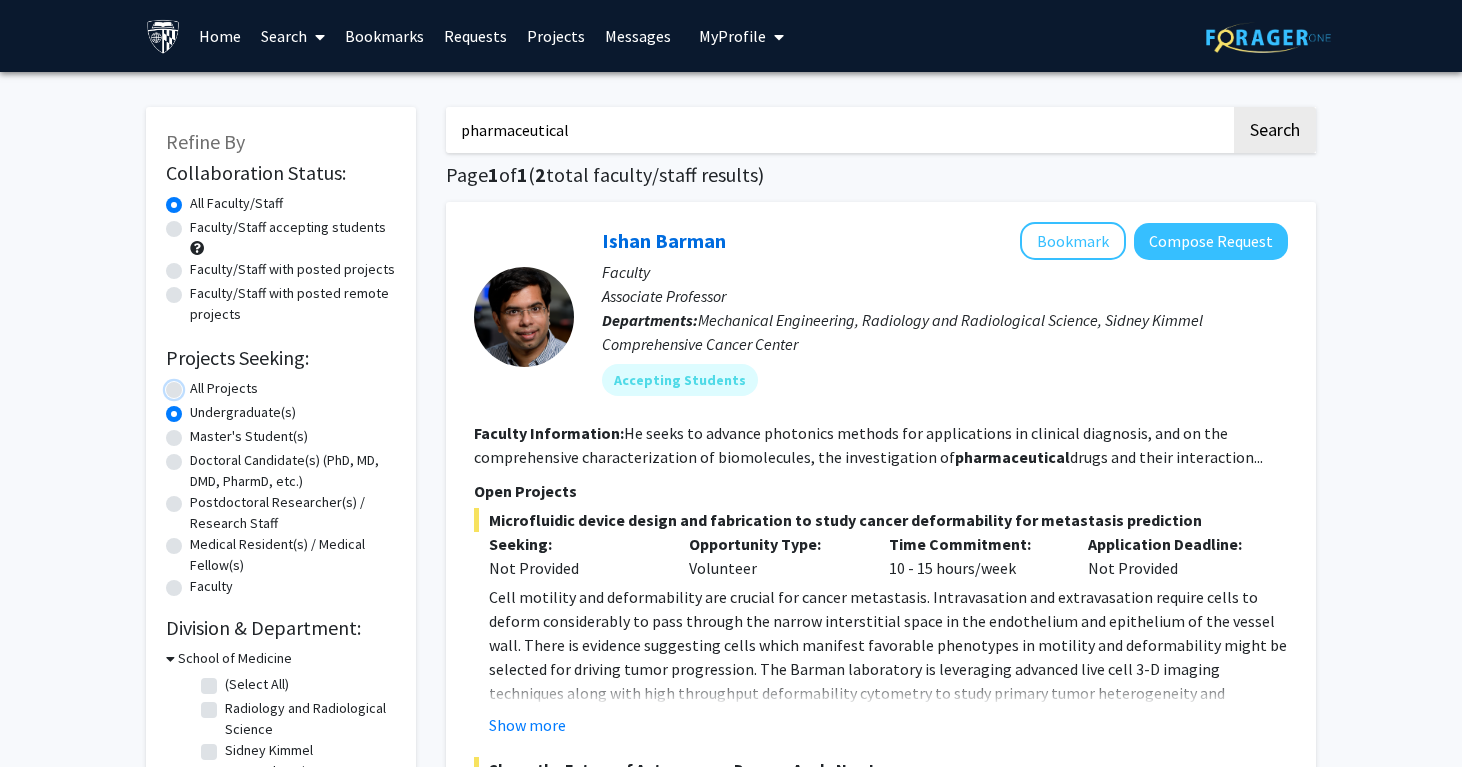 click on "All Projects" at bounding box center (196, 384) 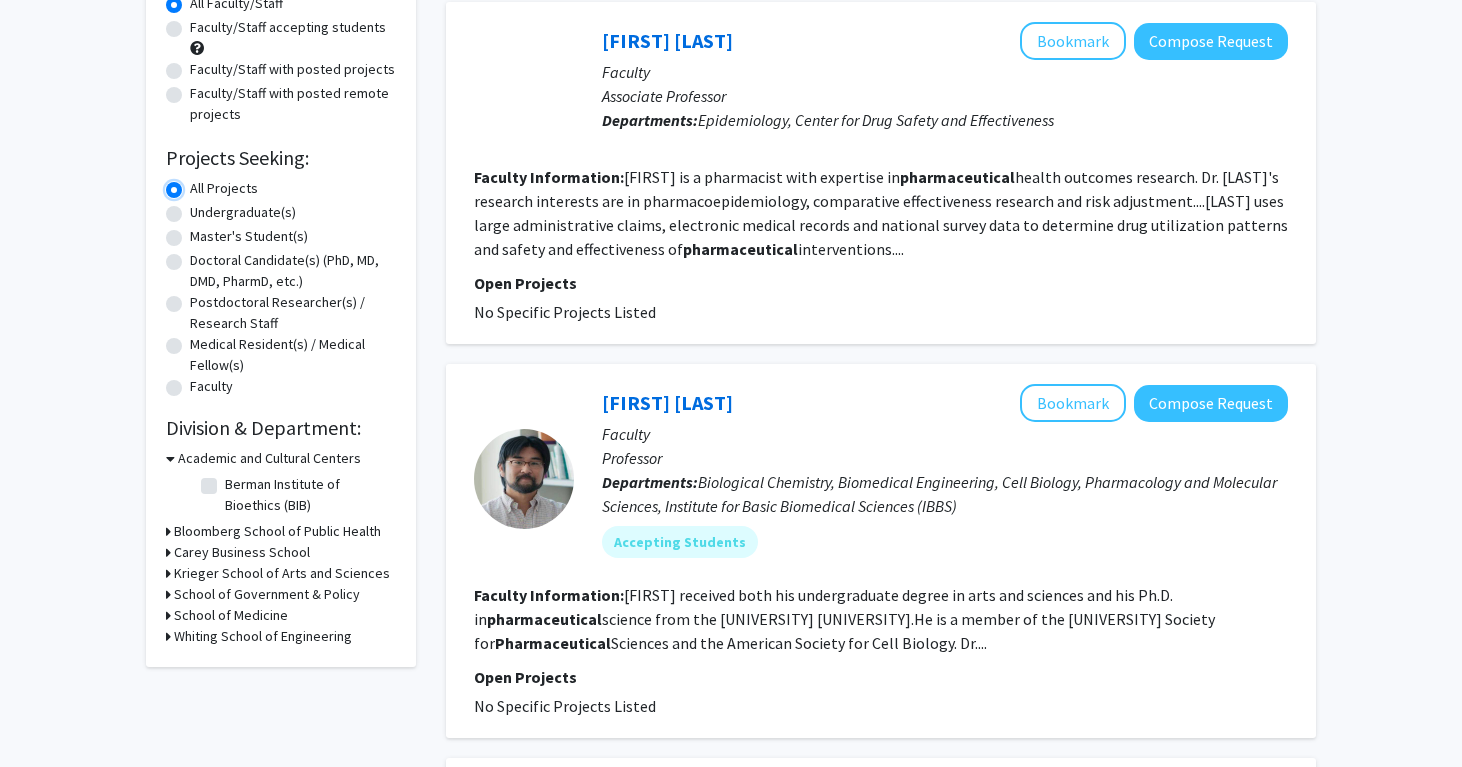 scroll, scrollTop: 0, scrollLeft: 0, axis: both 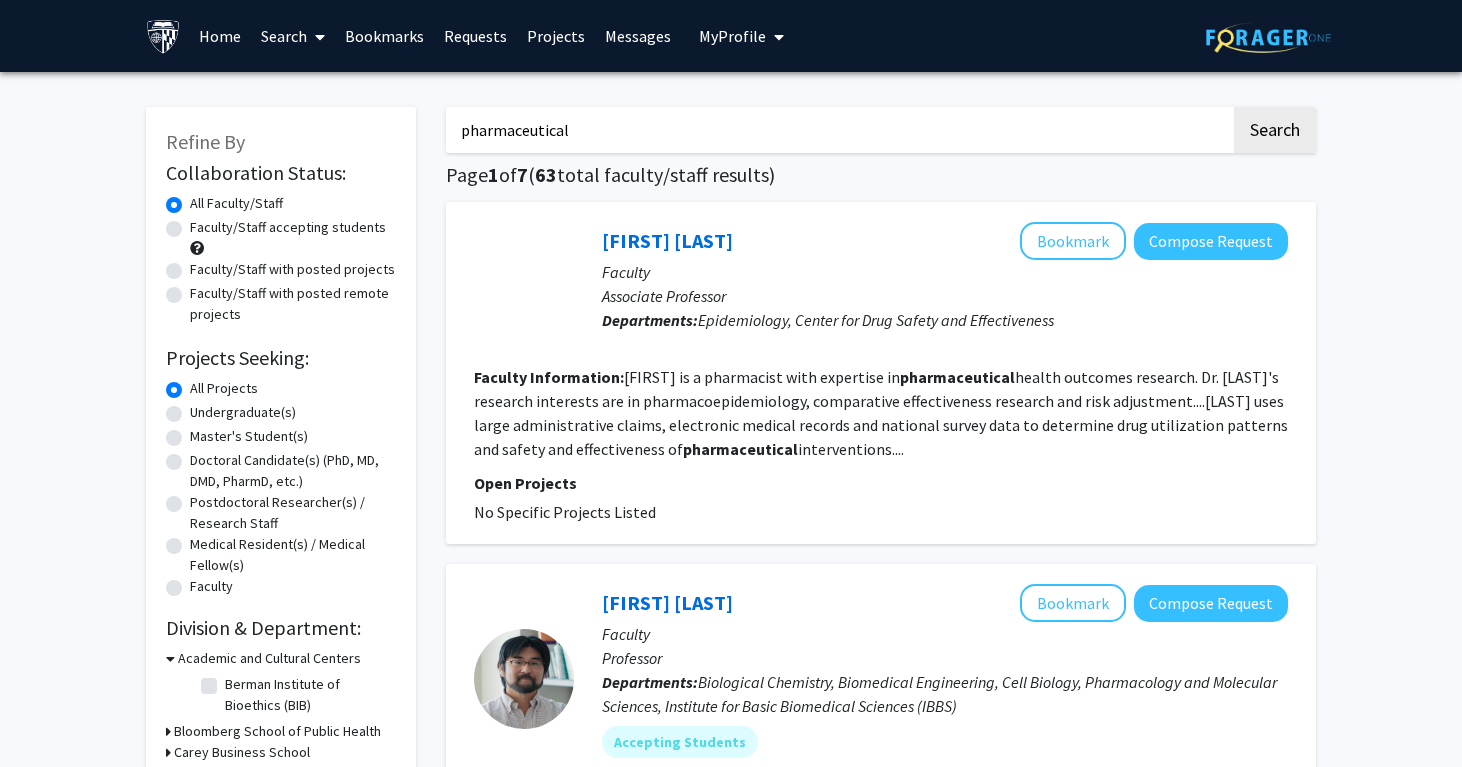 click on "pharmaceutical" at bounding box center [838, 130] 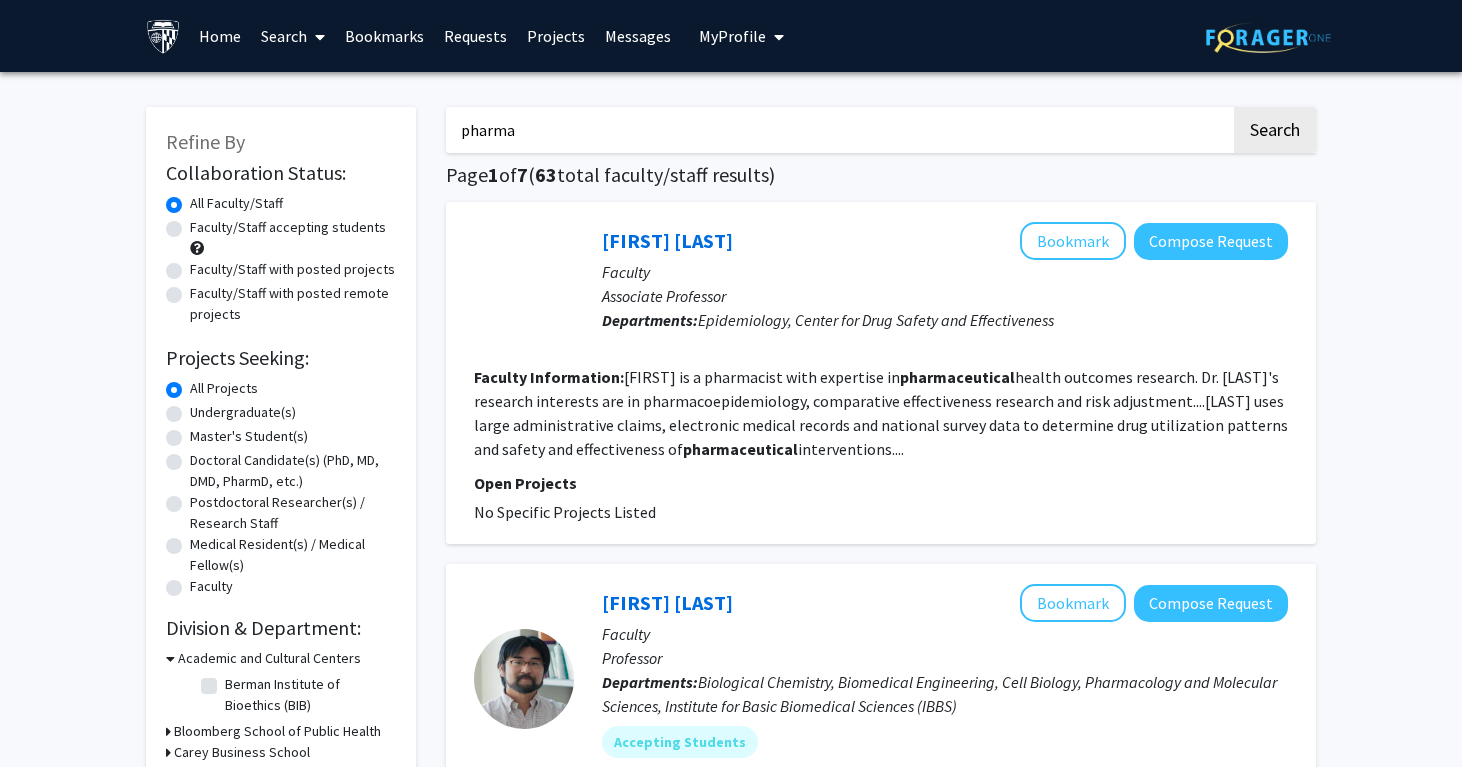 type on "pharma" 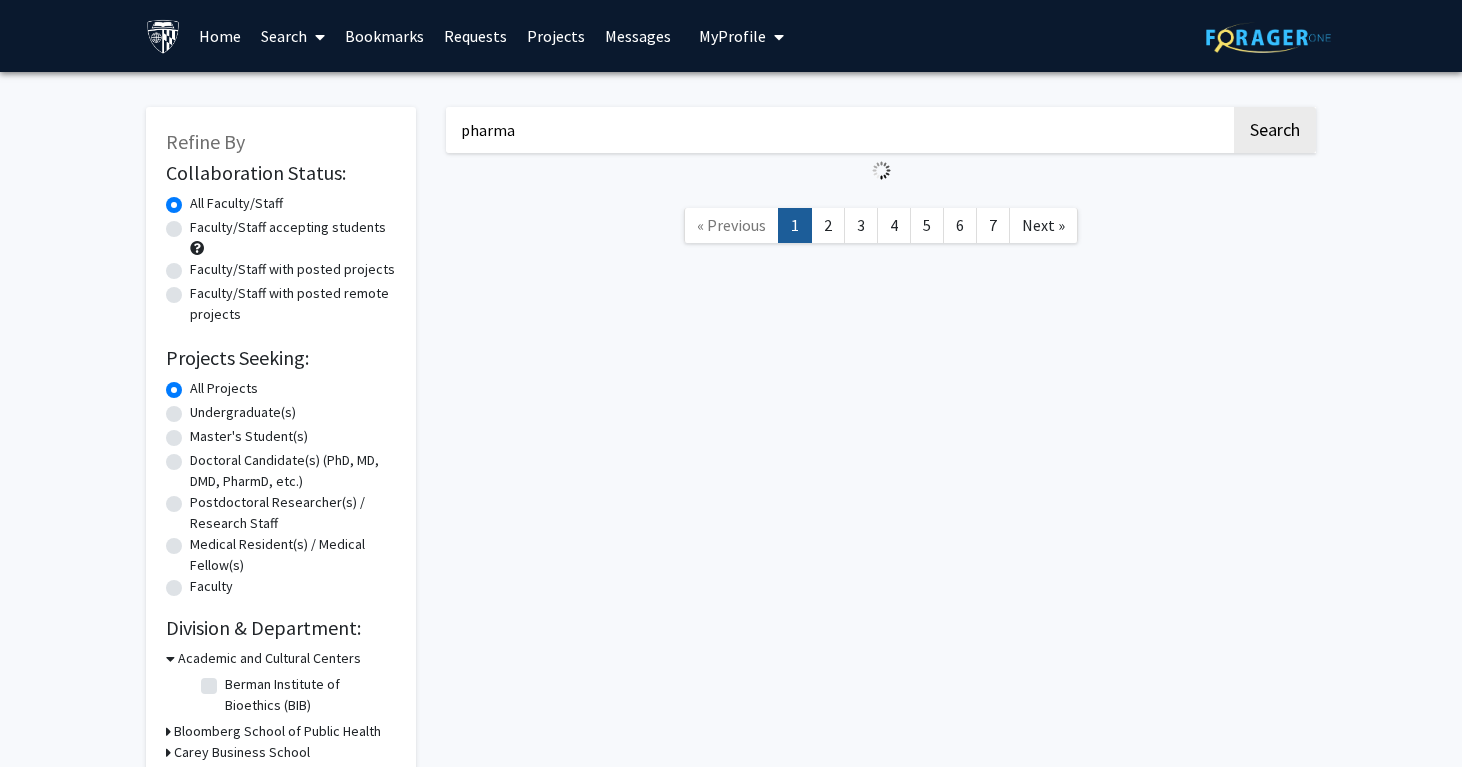 click on "Undergraduate(s)" 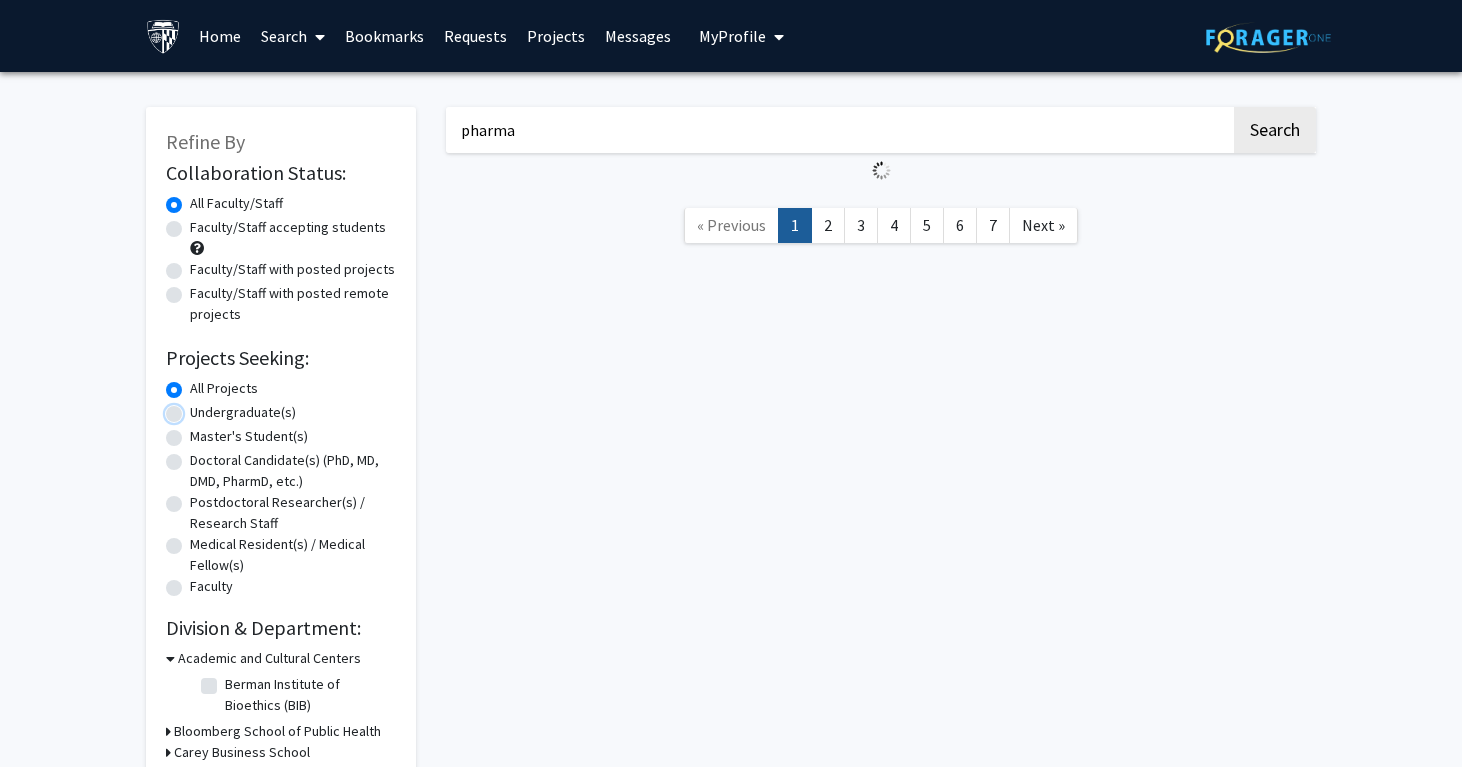 click on "Undergraduate(s)" at bounding box center (196, 408) 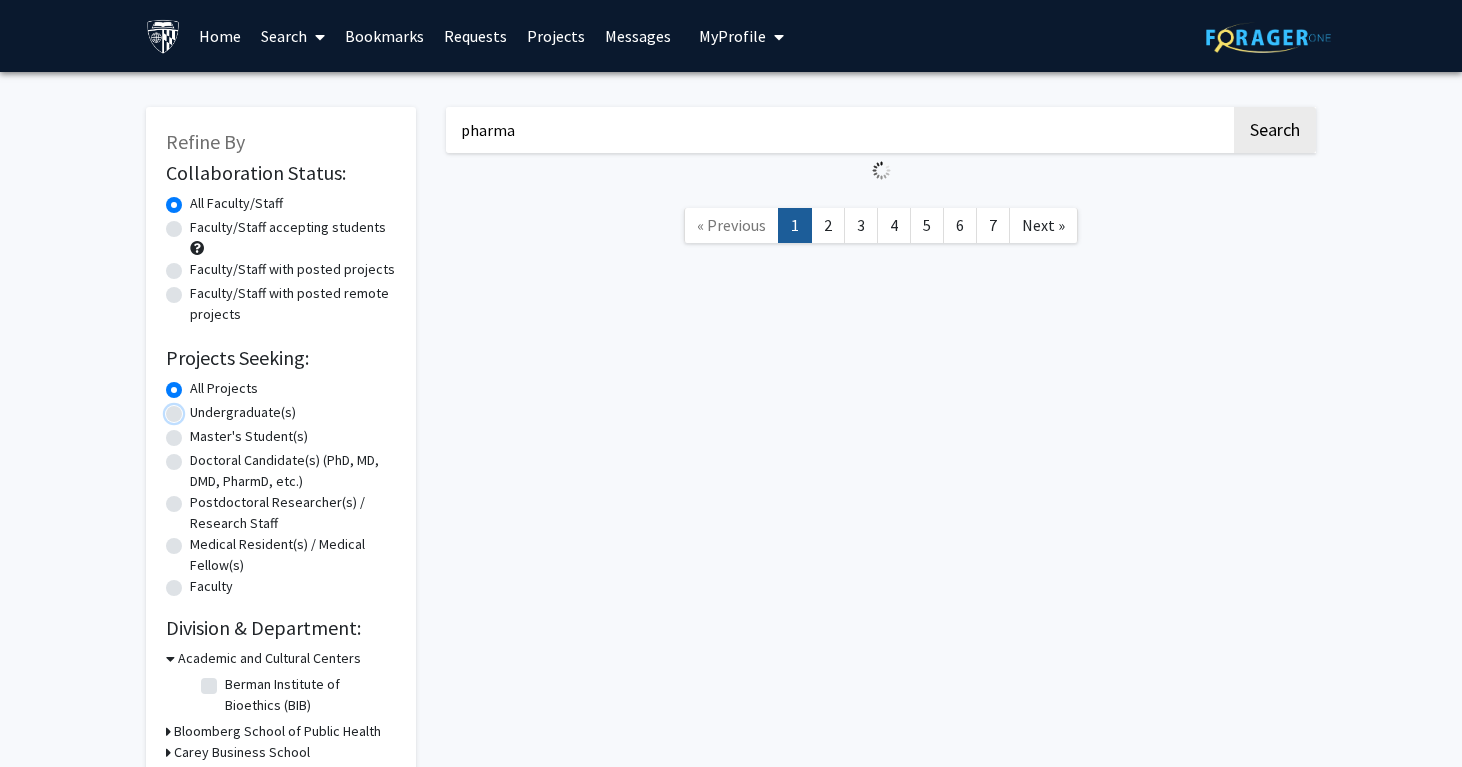 radio on "true" 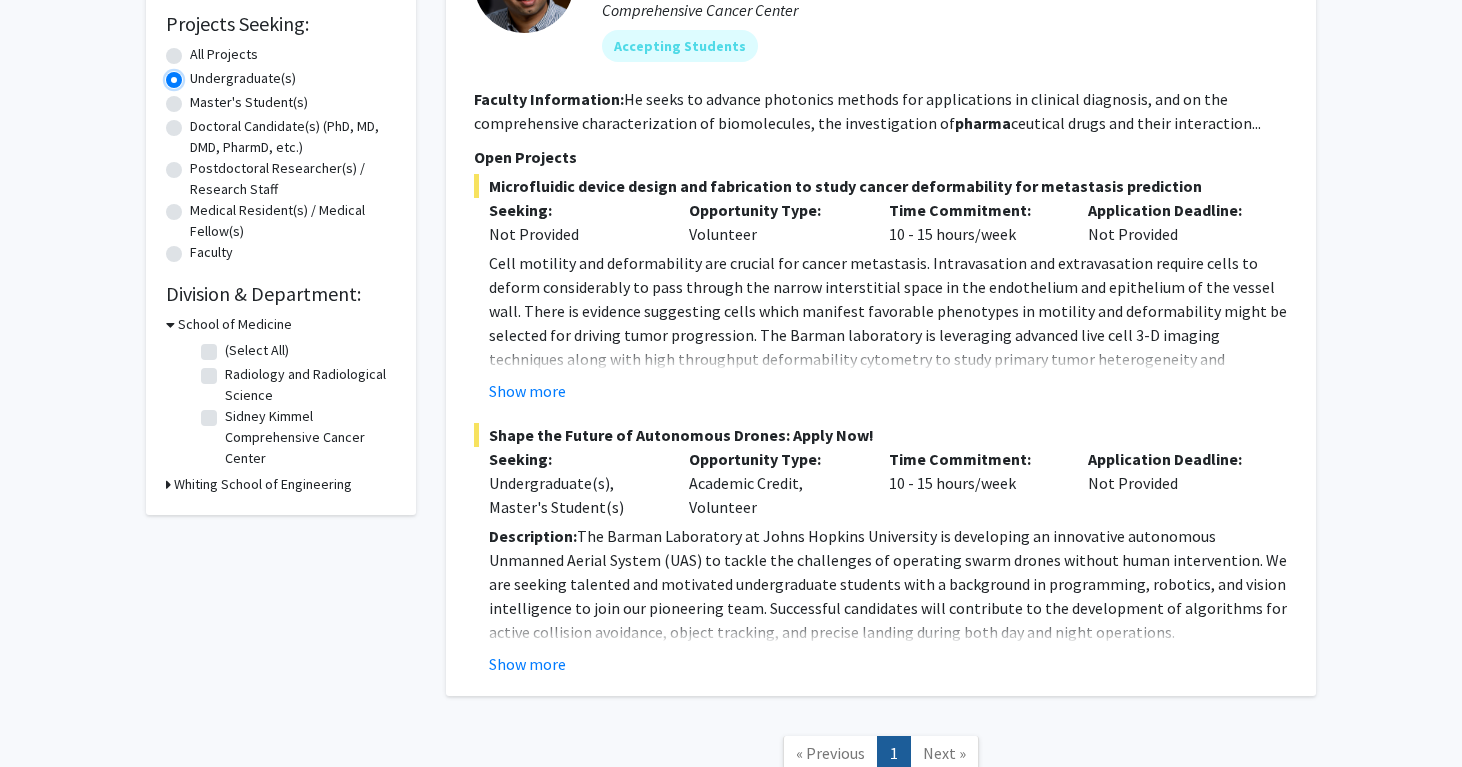 scroll, scrollTop: 337, scrollLeft: 0, axis: vertical 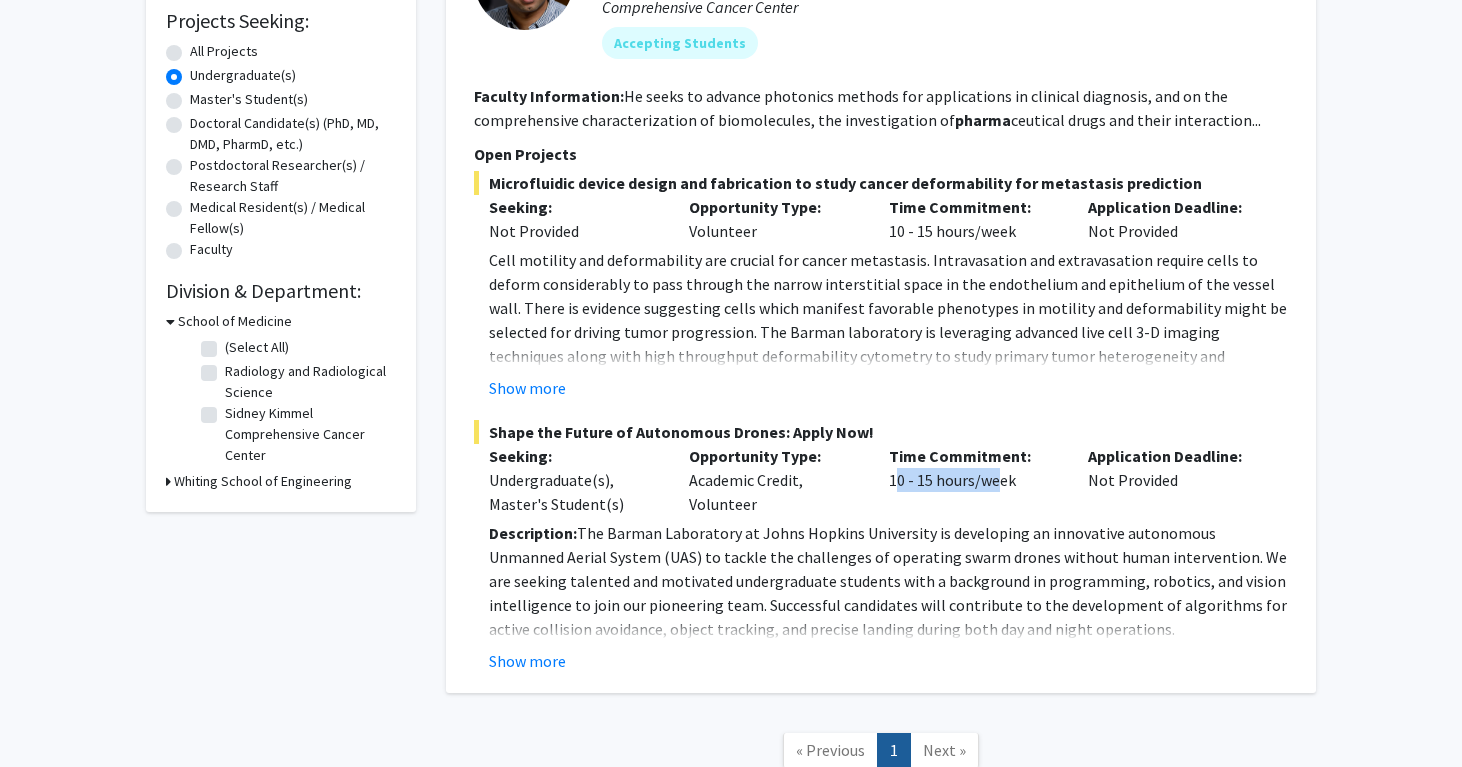 drag, startPoint x: 880, startPoint y: 487, endPoint x: 985, endPoint y: 485, distance: 105.01904 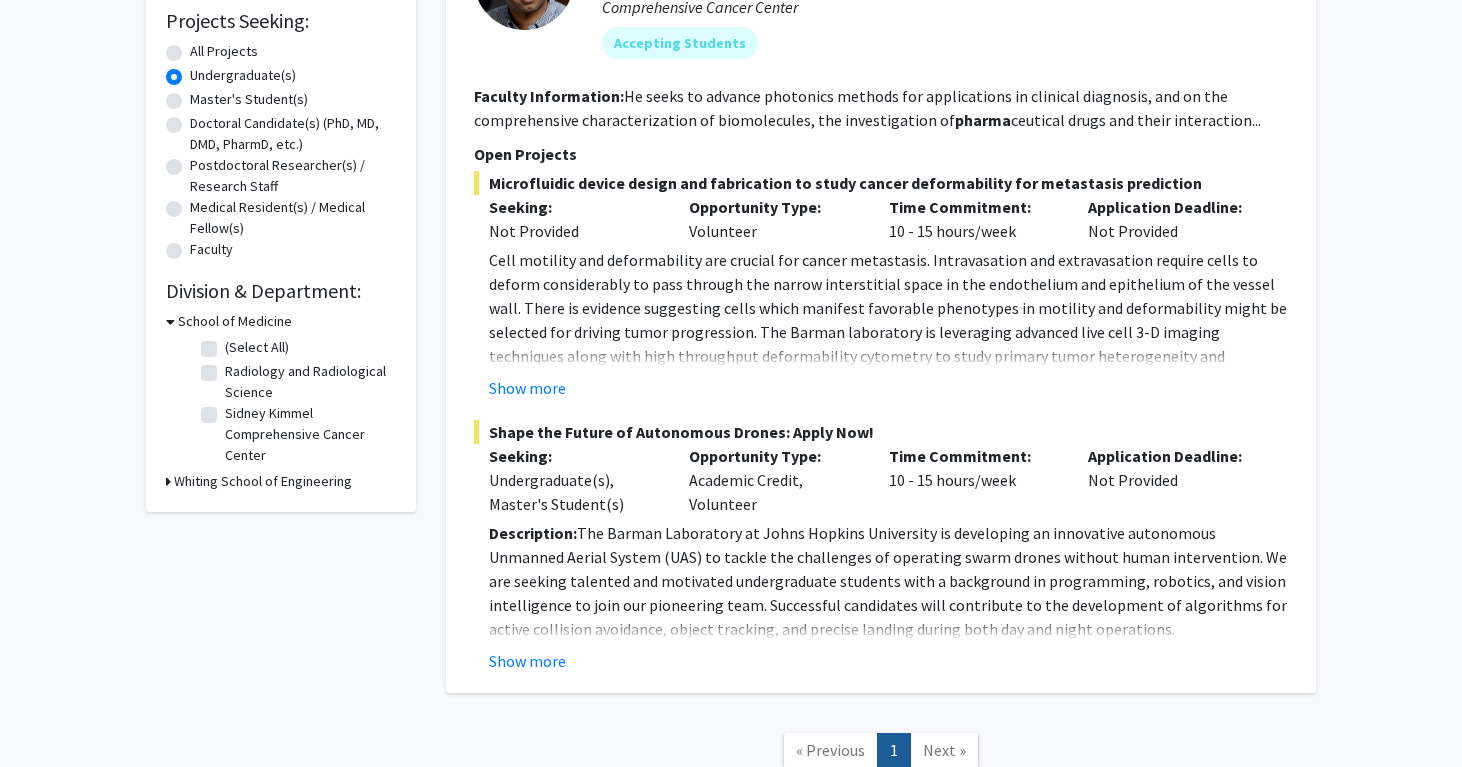 click on "Description:  The Barman Laboratory at [UNIVERSITY] University is developing an innovative autonomous Unmanned Aerial System (UAS) to tackle the challenges of operating swarm drones without human intervention. We are seeking talented and motivated undergraduate students with a background in programming, robotics, and vision intelligence to join our pioneering team. Successful candidates will contribute to the development of algorithms for active collision avoidance, object tracking, and precise landing during both day and night operations." 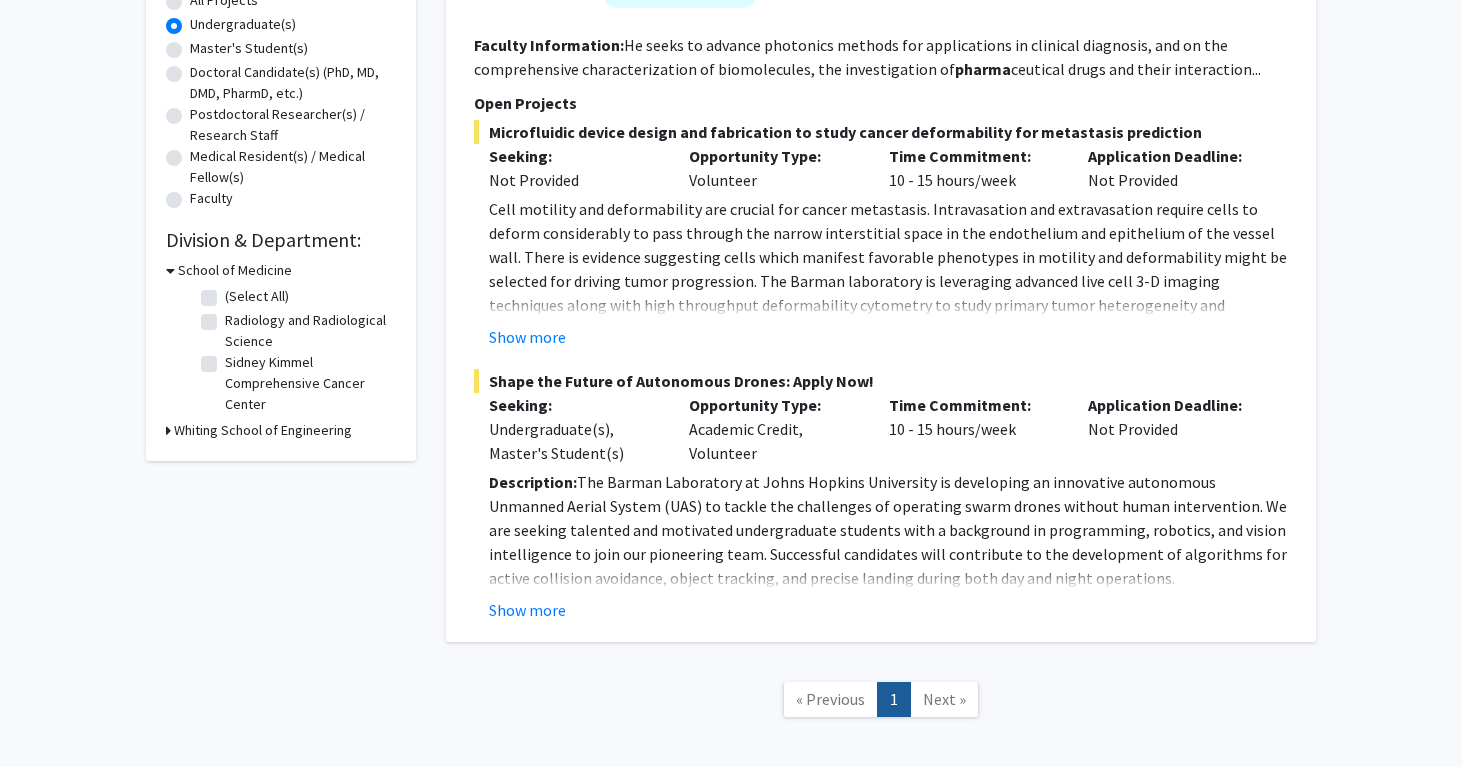 click on "Show more" 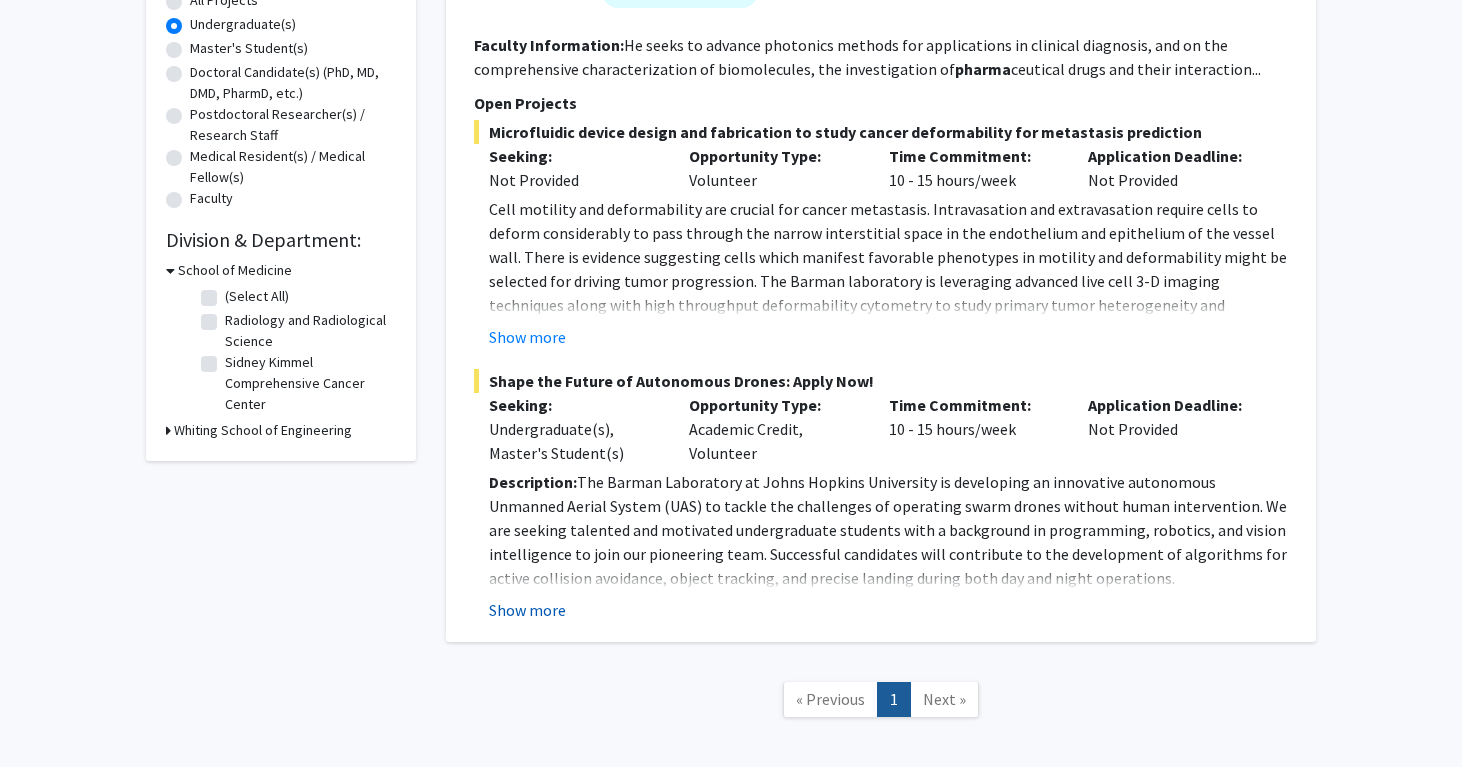 click on "Show more" 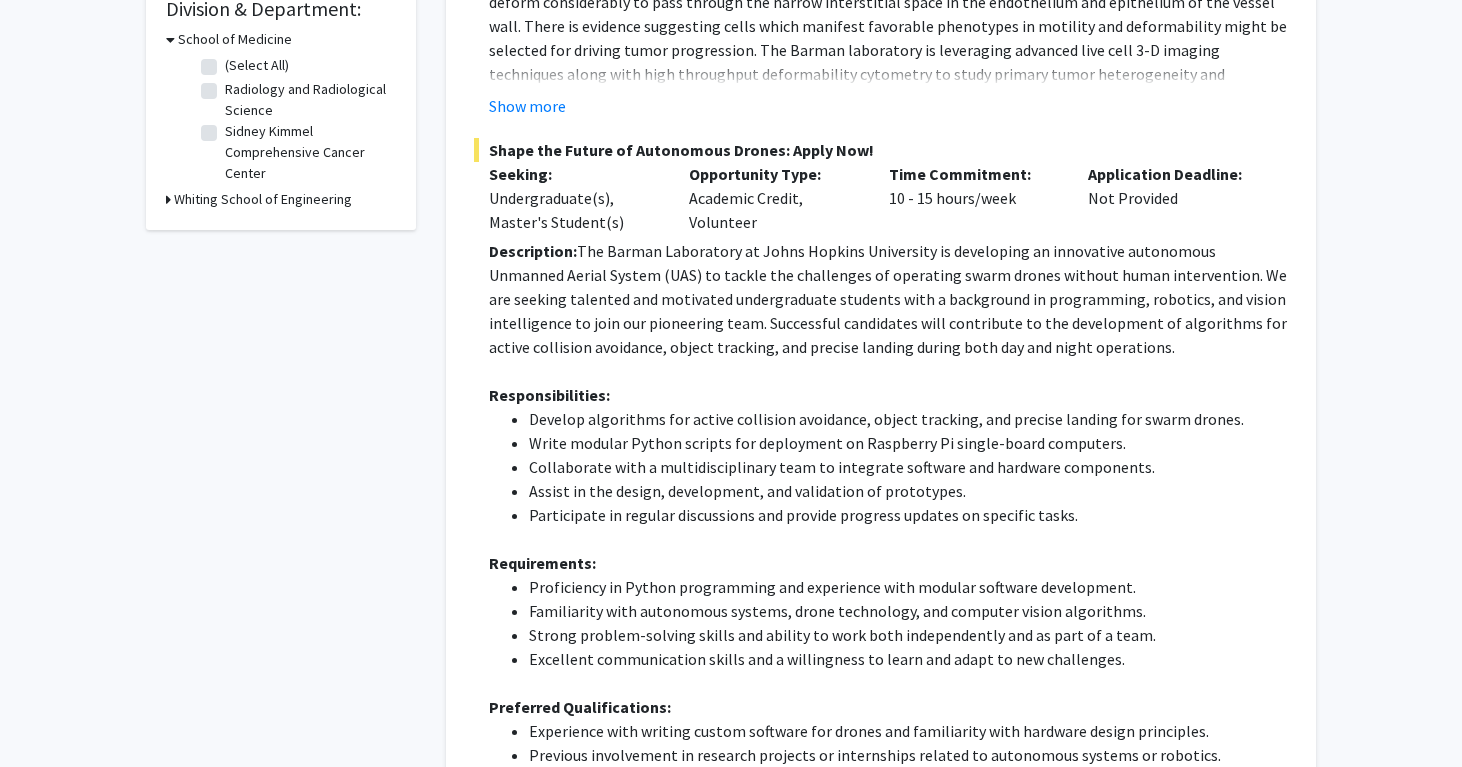scroll, scrollTop: 687, scrollLeft: 0, axis: vertical 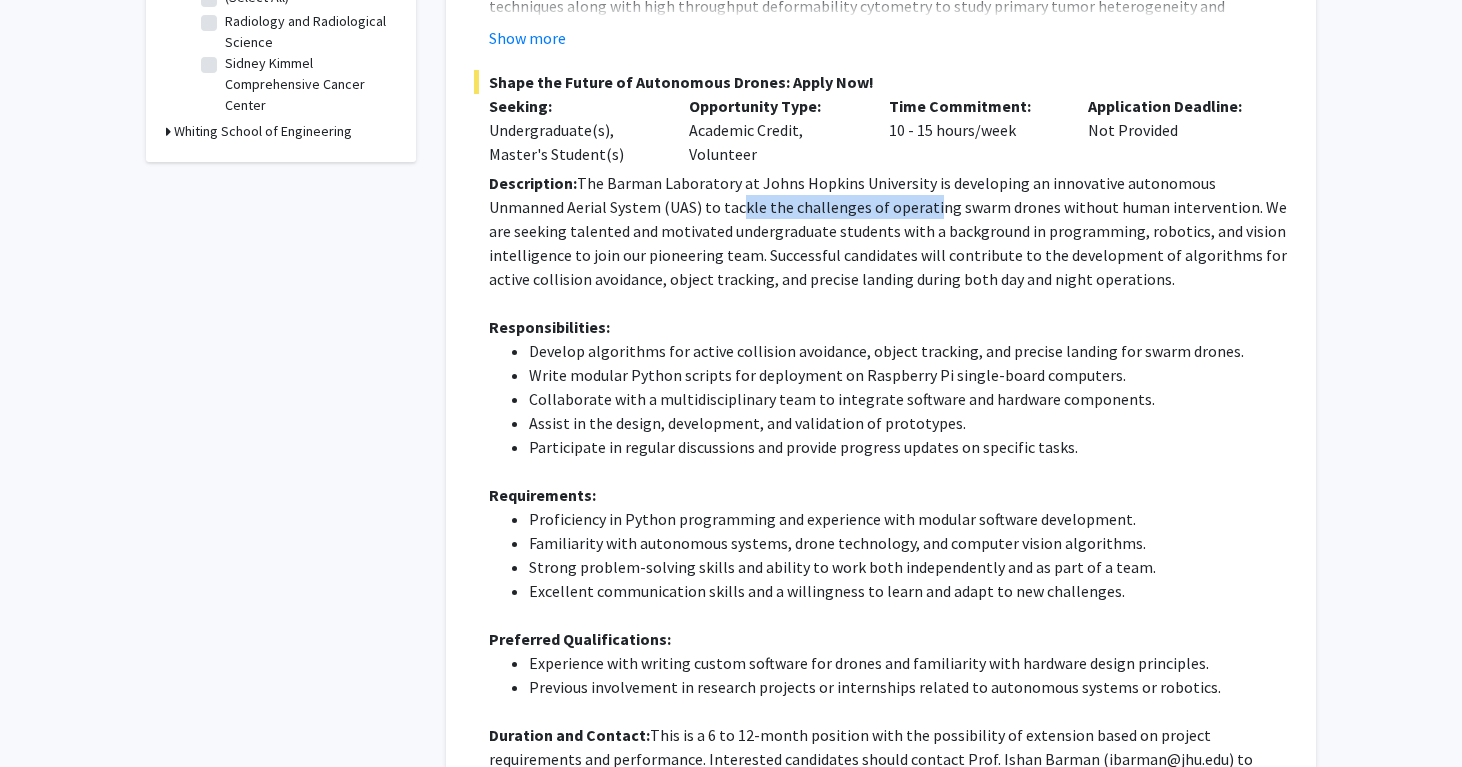 drag, startPoint x: 659, startPoint y: 214, endPoint x: 848, endPoint y: 213, distance: 189.00264 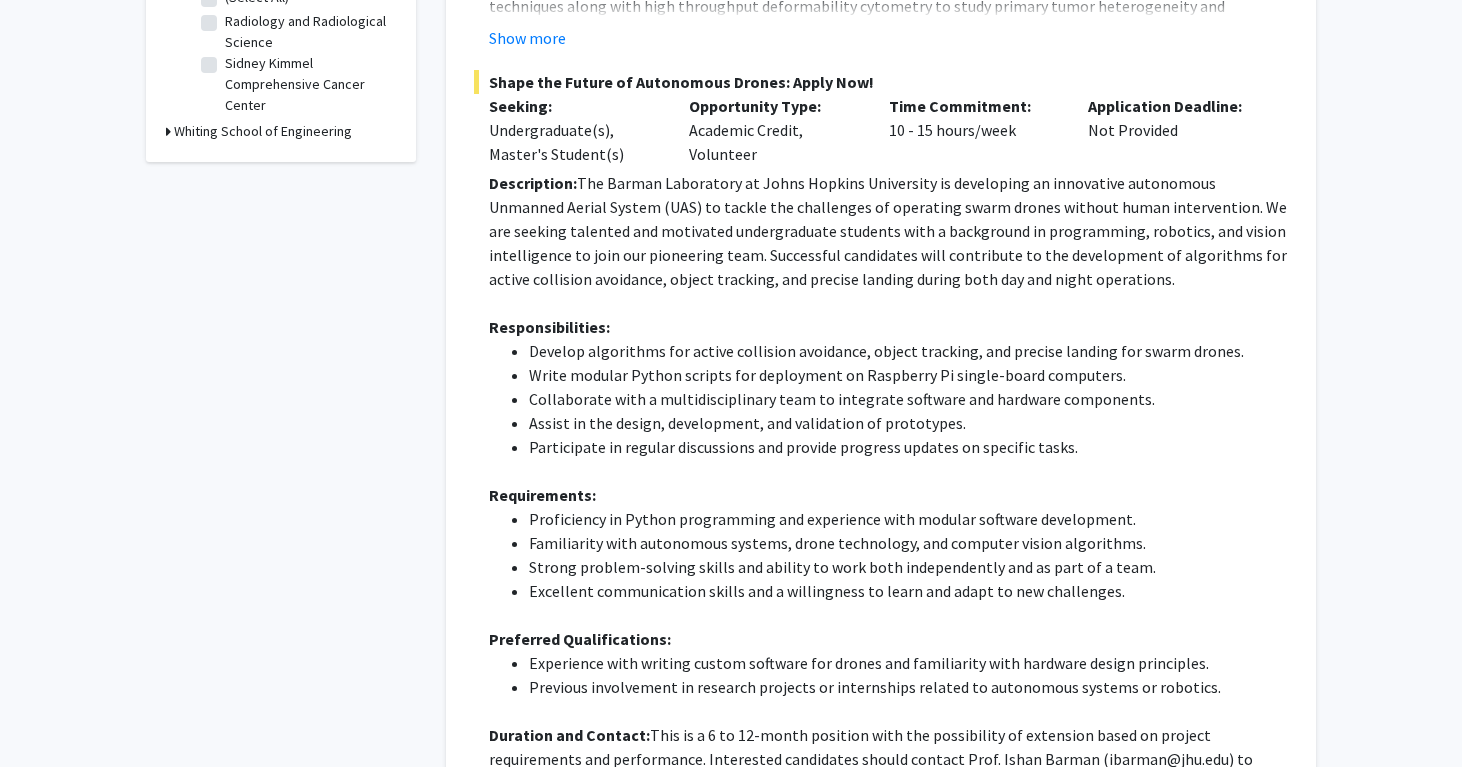 click on "Description:  The Barman Laboratory at [UNIVERSITY] University is developing an innovative autonomous Unmanned Aerial System (UAS) to tackle the challenges of operating swarm drones without human intervention. We are seeking talented and motivated undergraduate students with a background in programming, robotics, and vision intelligence to join our pioneering team. Successful candidates will contribute to the development of algorithms for active collision avoidance, object tracking, and precise landing during both day and night operations." 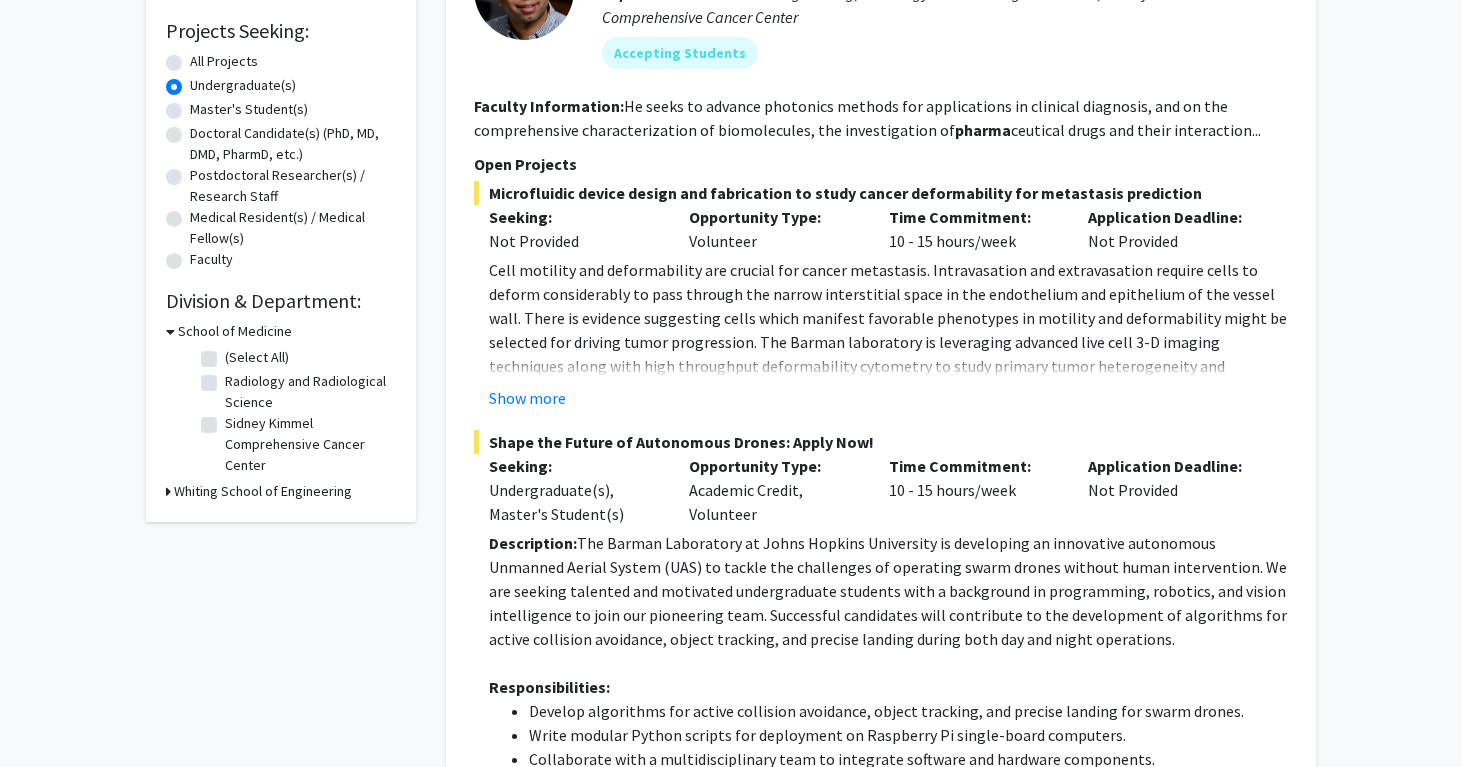 scroll, scrollTop: 0, scrollLeft: 0, axis: both 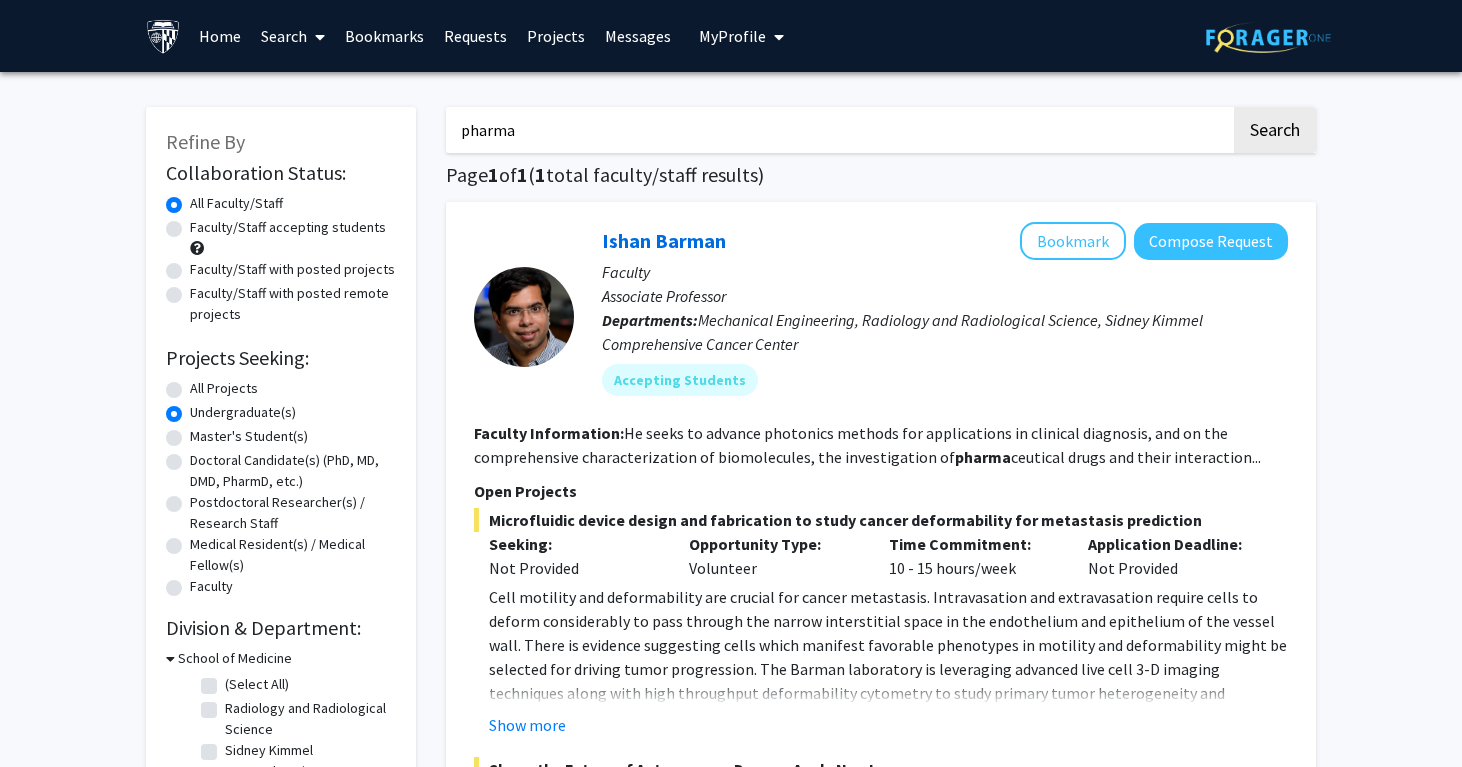 click on "All Projects" 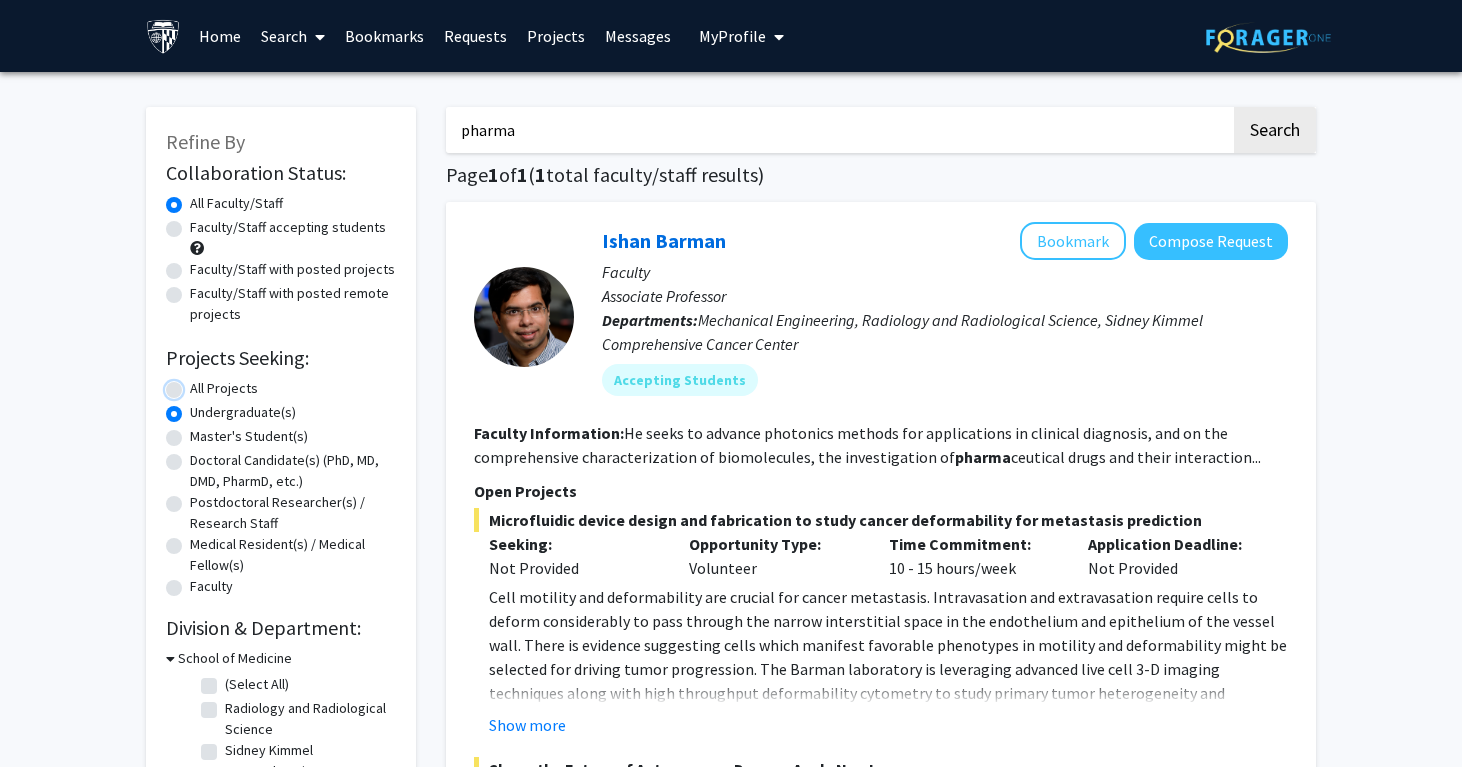 click on "All Projects" at bounding box center (196, 384) 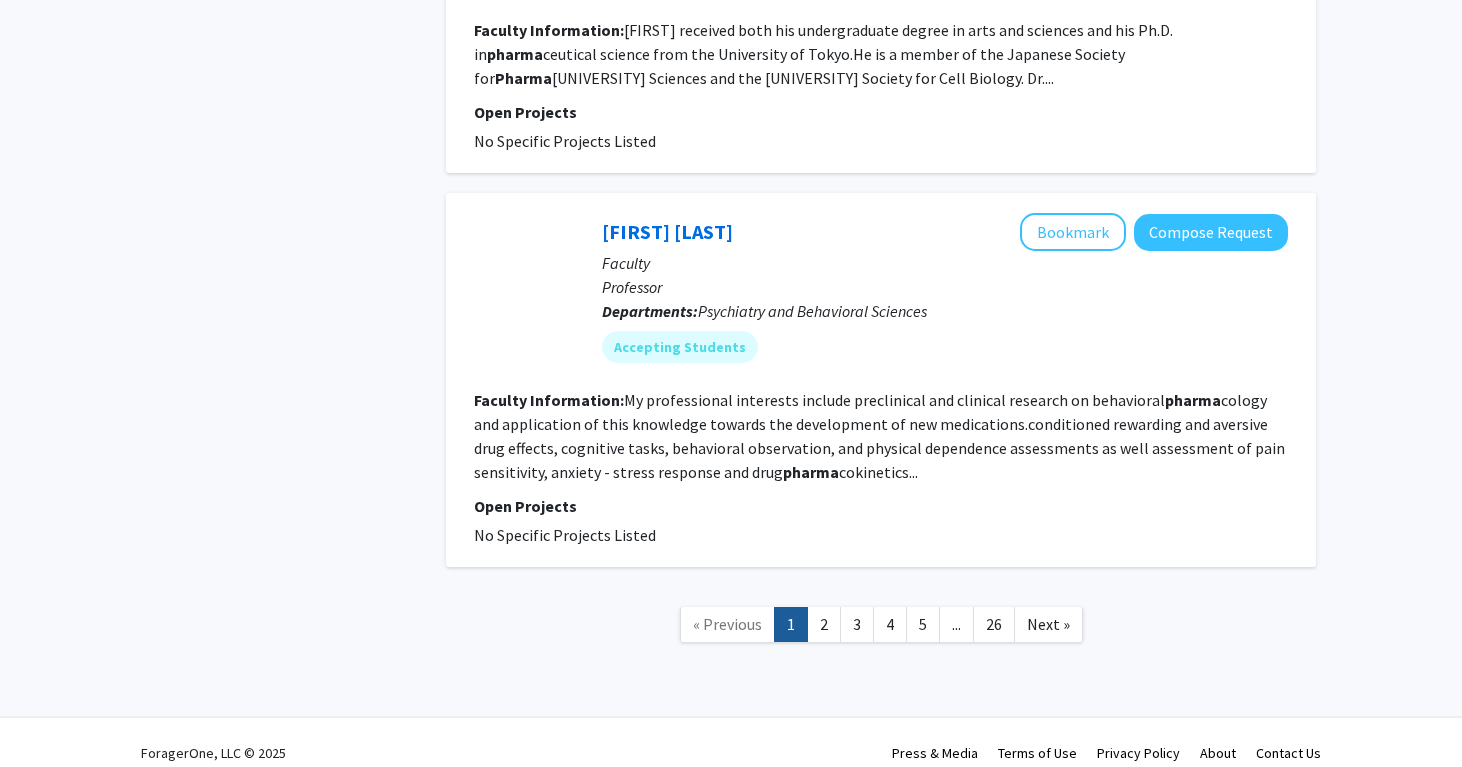 scroll, scrollTop: 3296, scrollLeft: 0, axis: vertical 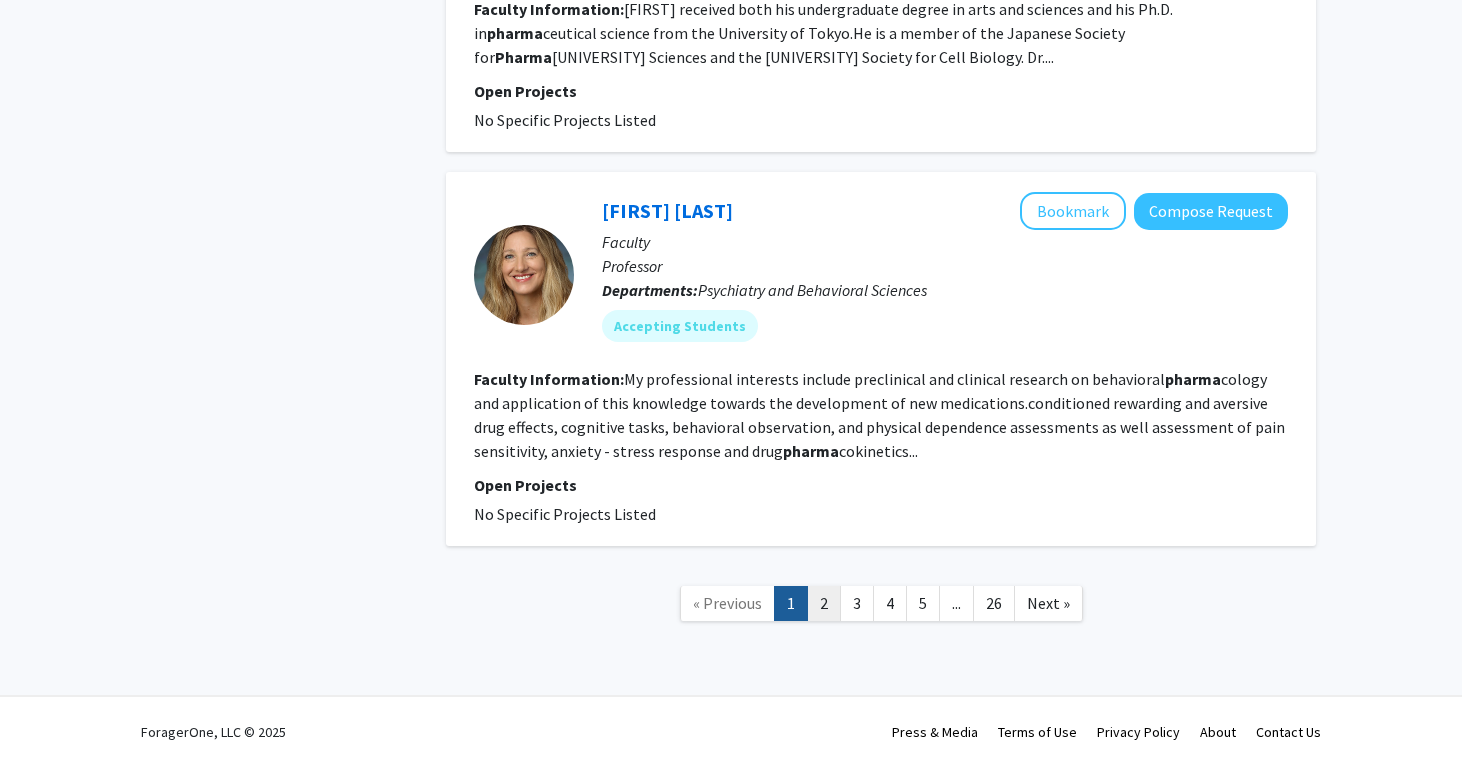 click on "2" 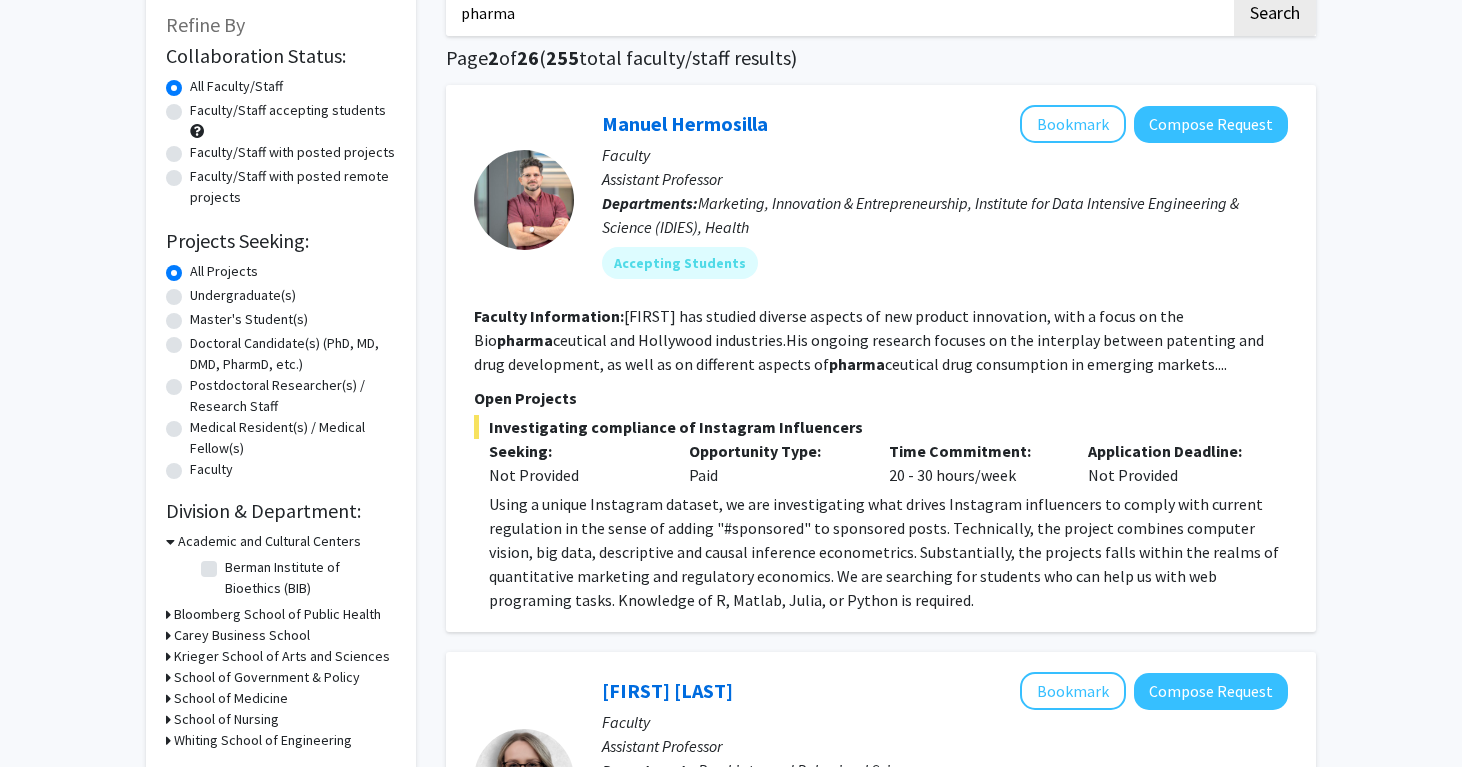 scroll, scrollTop: 98, scrollLeft: 0, axis: vertical 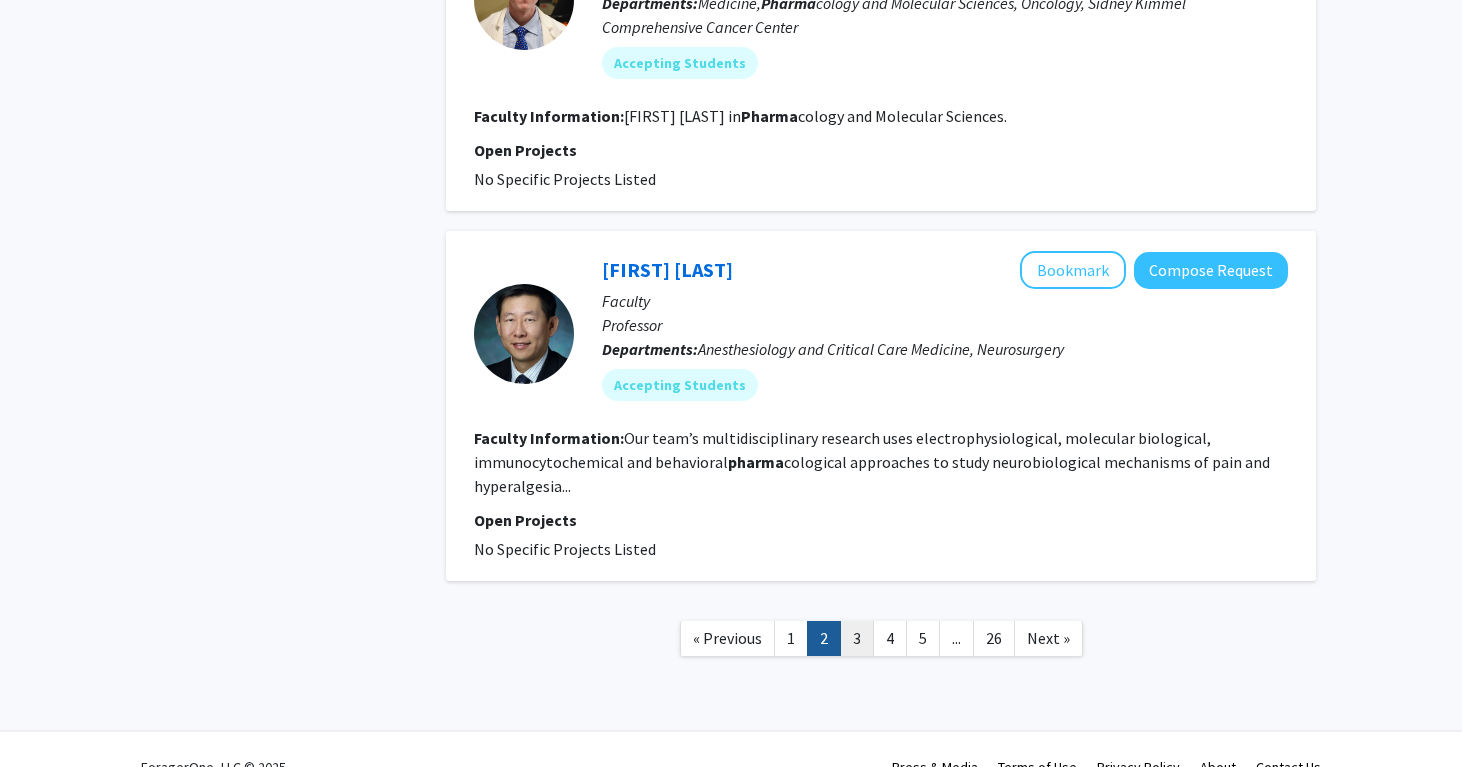 click on "3" 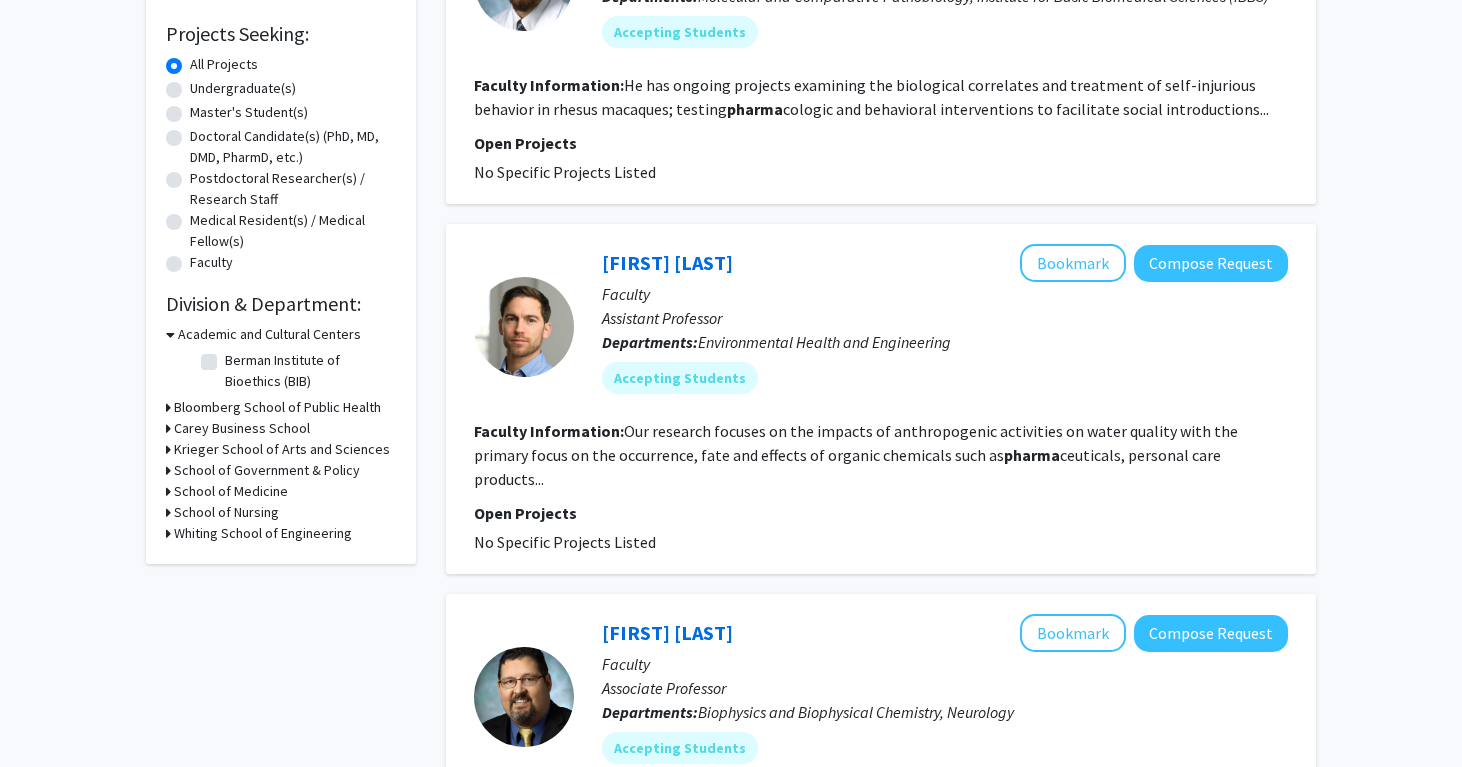 scroll, scrollTop: 326, scrollLeft: 0, axis: vertical 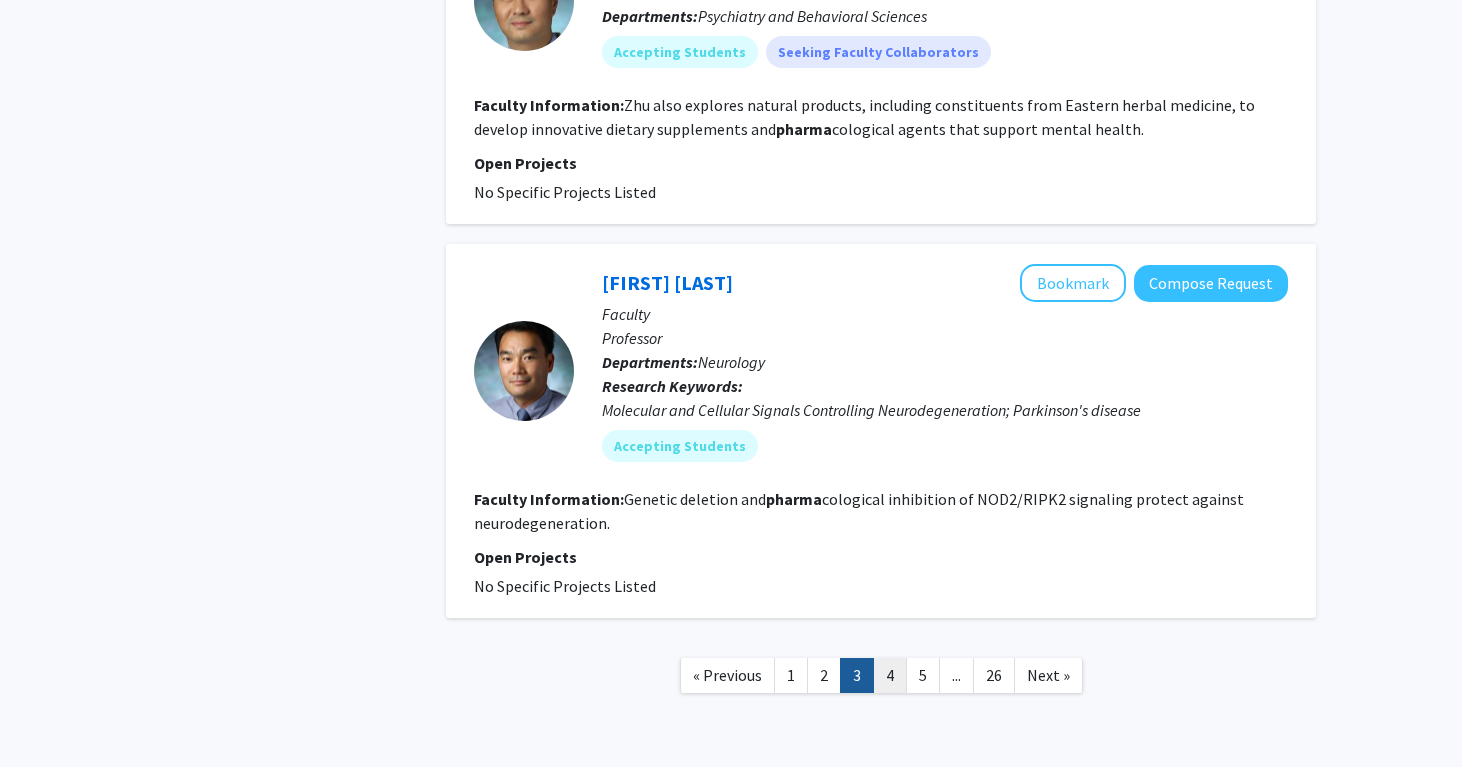 click on "4" 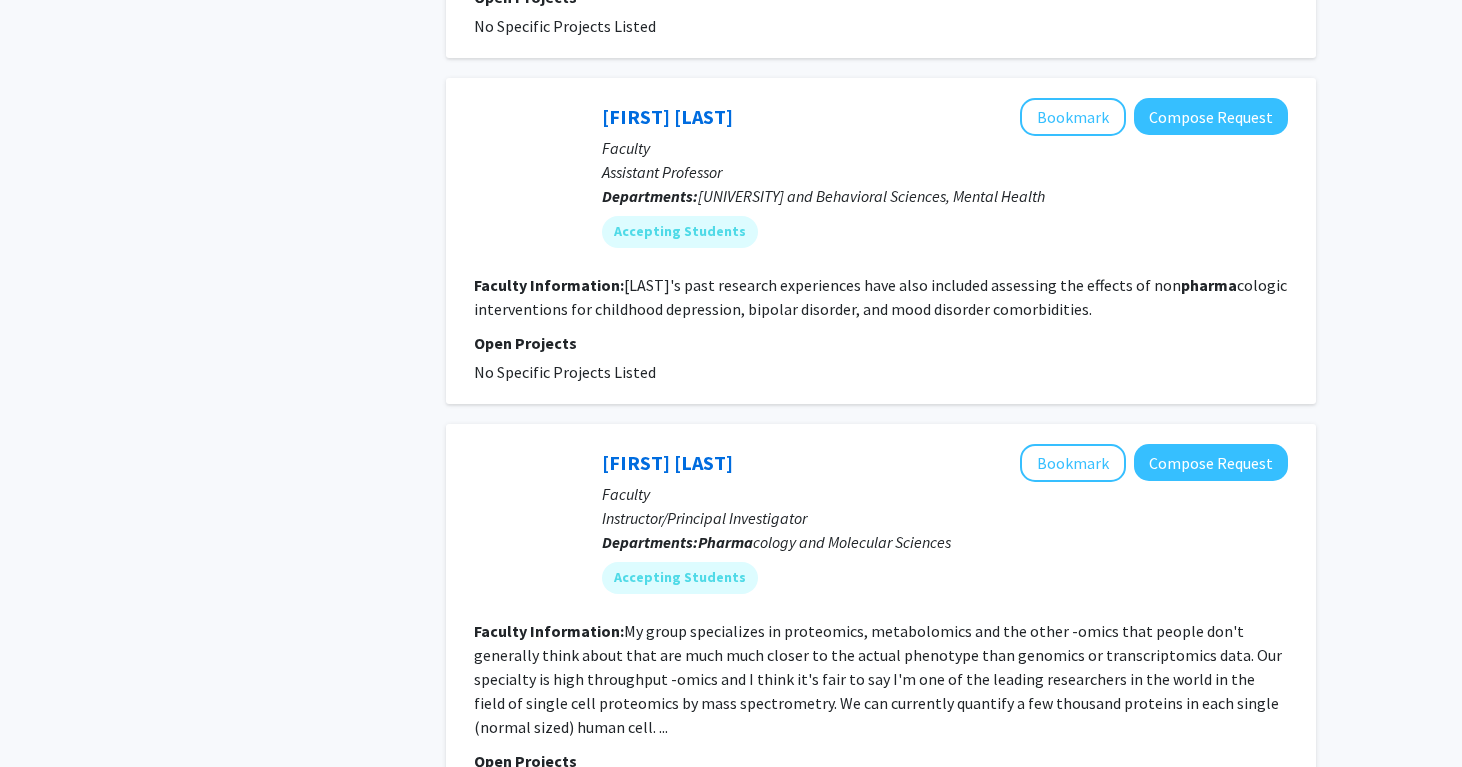 scroll, scrollTop: 2221, scrollLeft: 0, axis: vertical 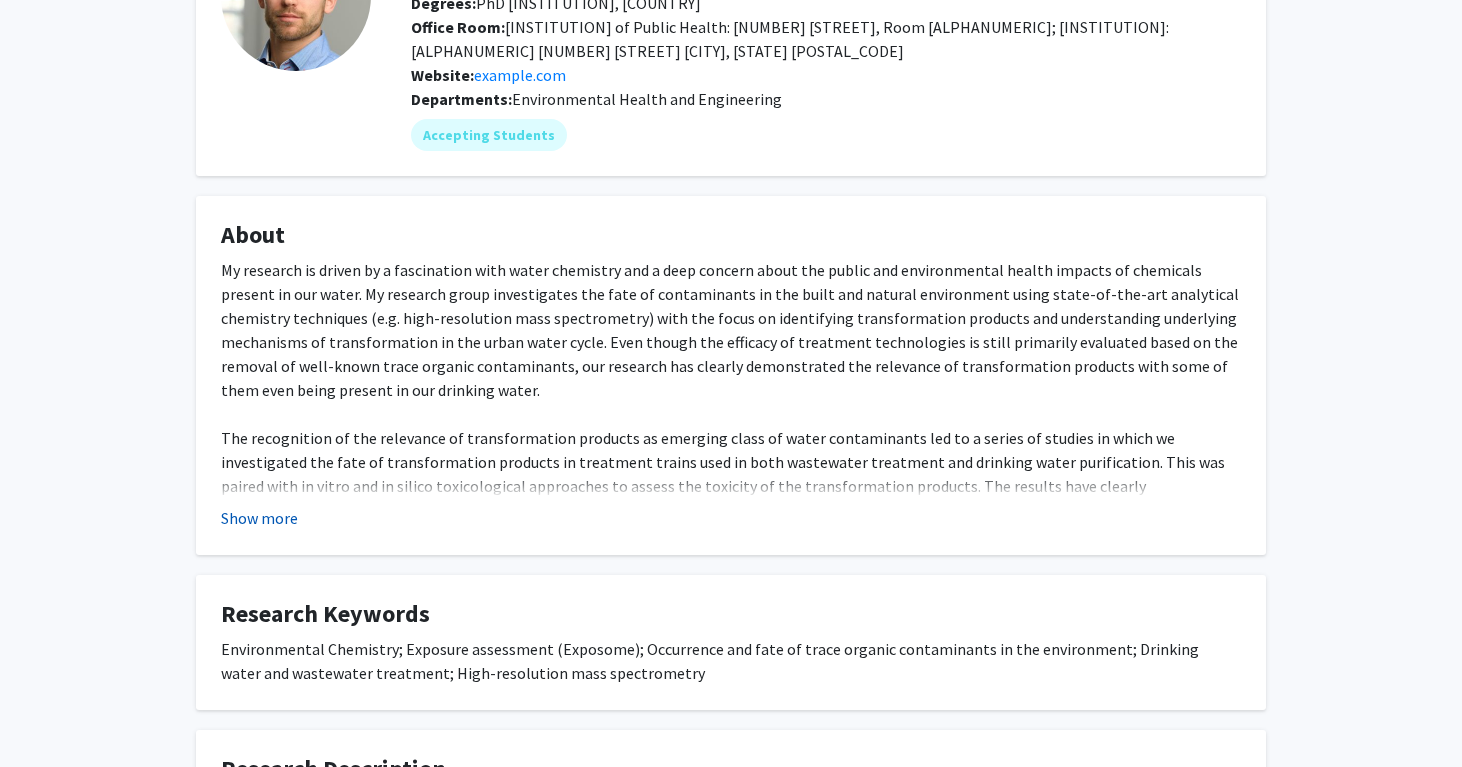 click on "Show more" 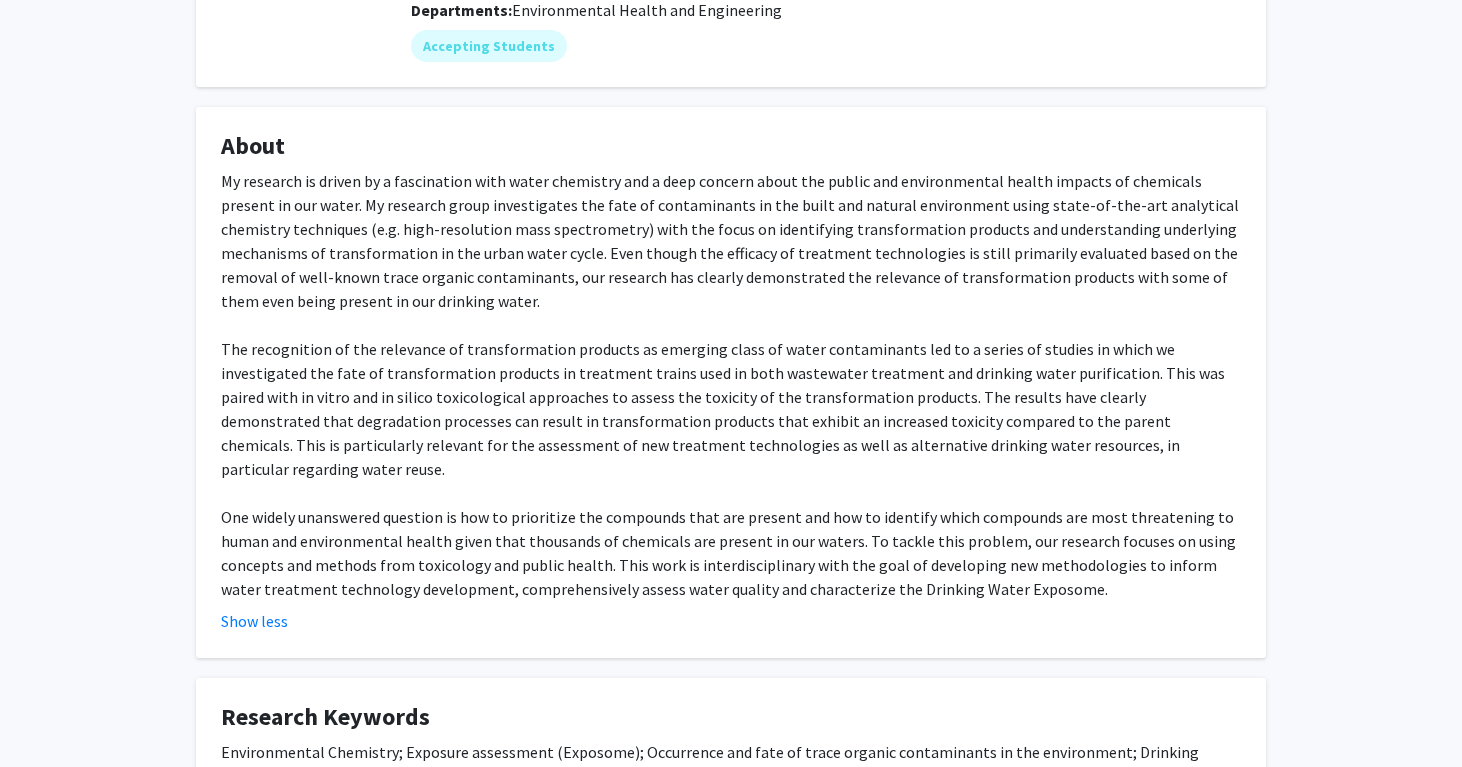 scroll, scrollTop: 283, scrollLeft: 0, axis: vertical 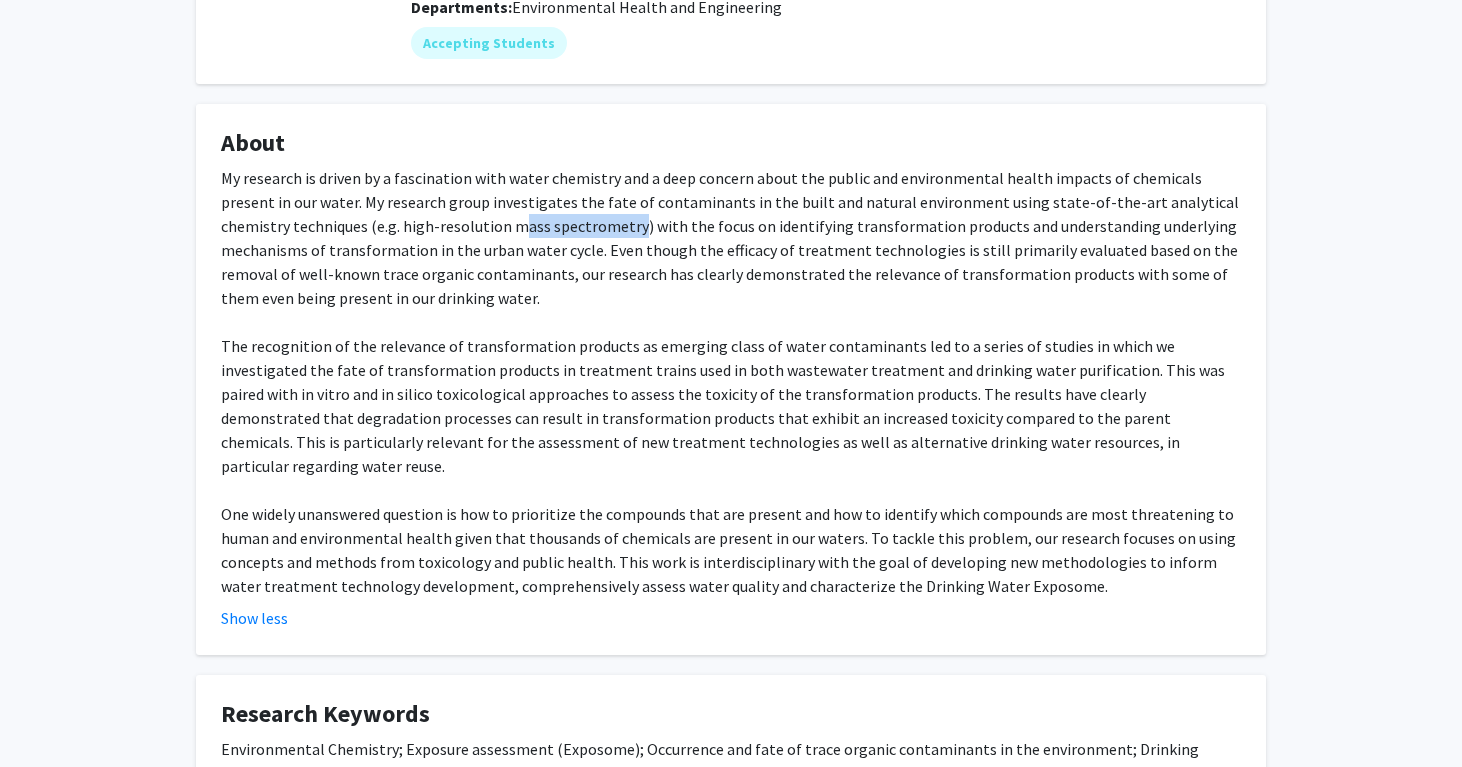 drag, startPoint x: 443, startPoint y: 228, endPoint x: 559, endPoint y: 226, distance: 116.01724 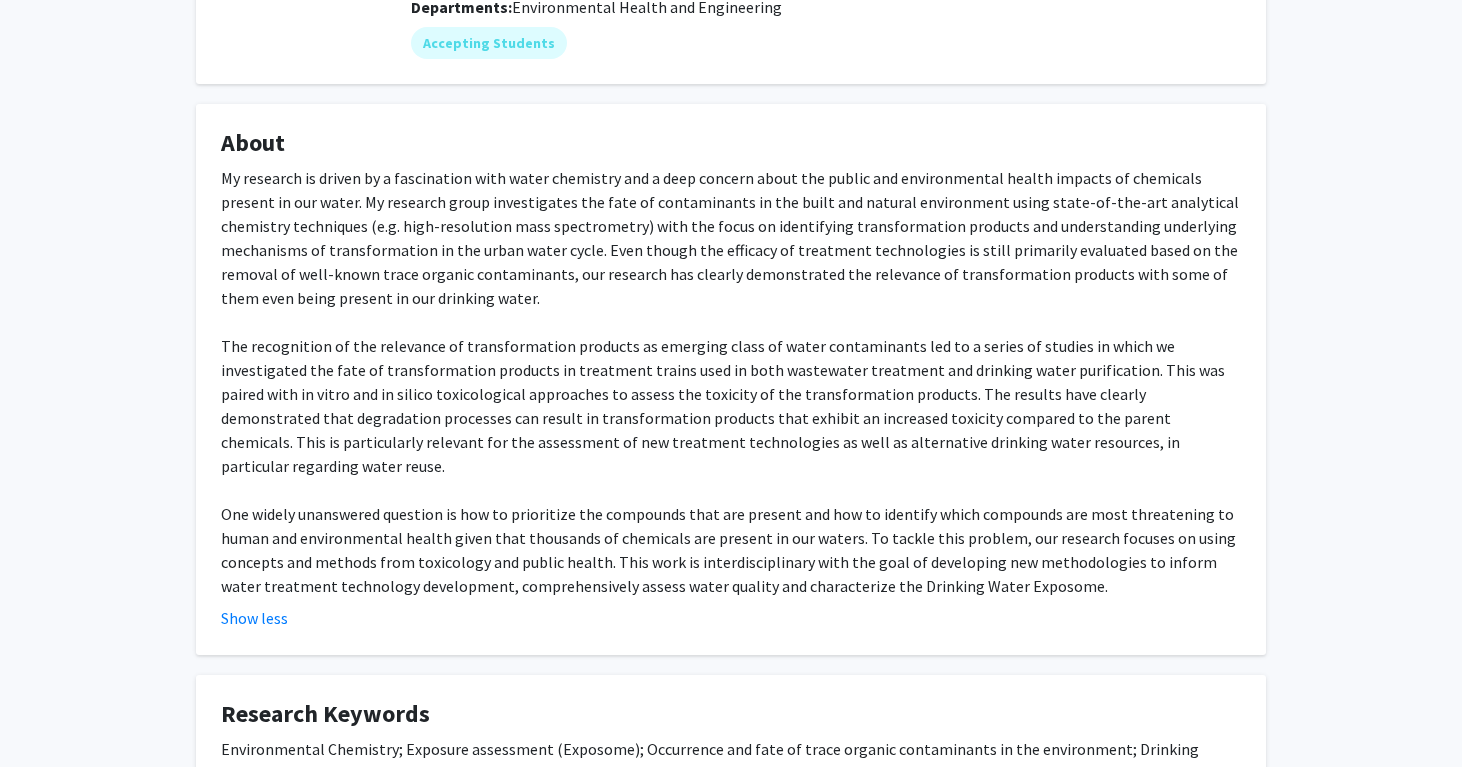 drag, startPoint x: 608, startPoint y: 226, endPoint x: 783, endPoint y: 226, distance: 175 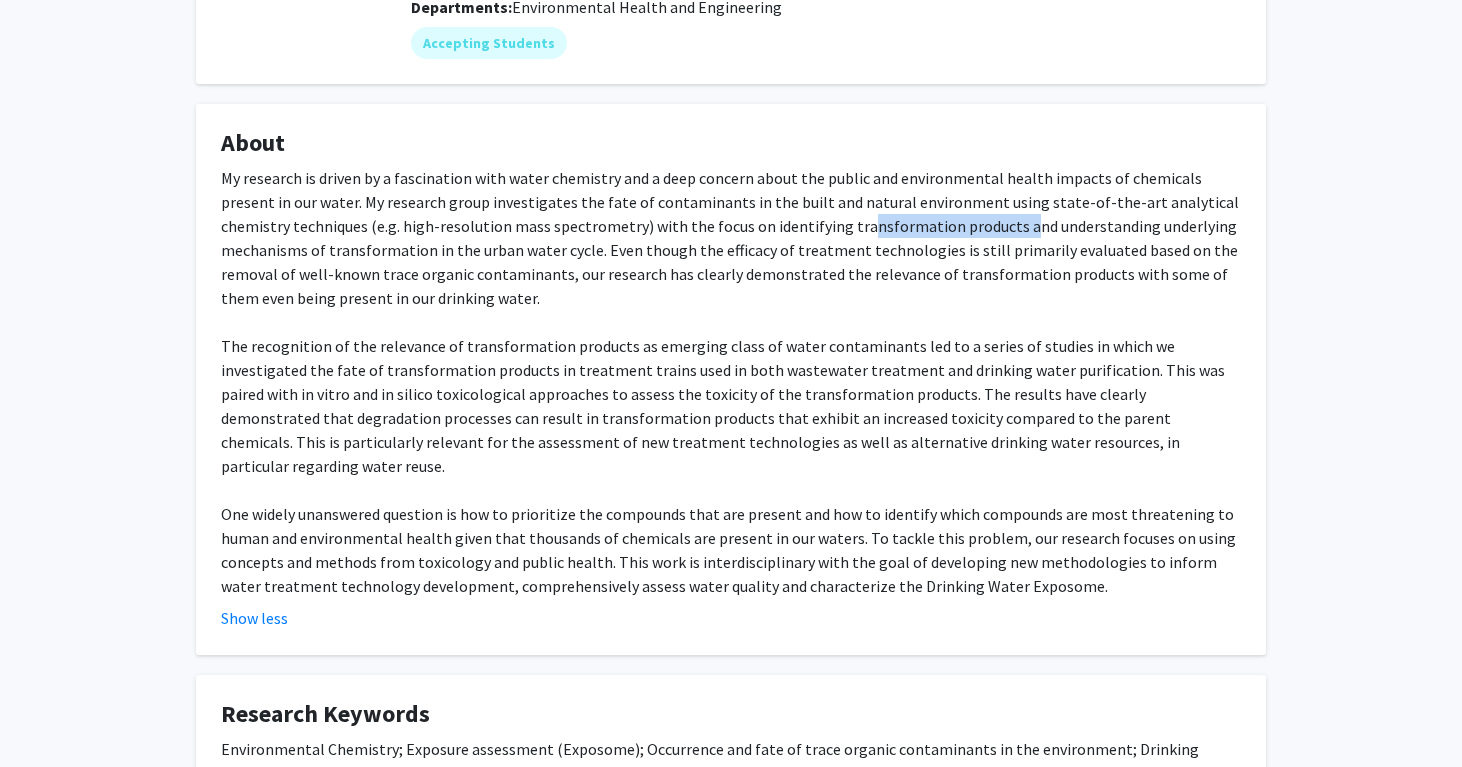 drag, startPoint x: 783, startPoint y: 226, endPoint x: 933, endPoint y: 224, distance: 150.01334 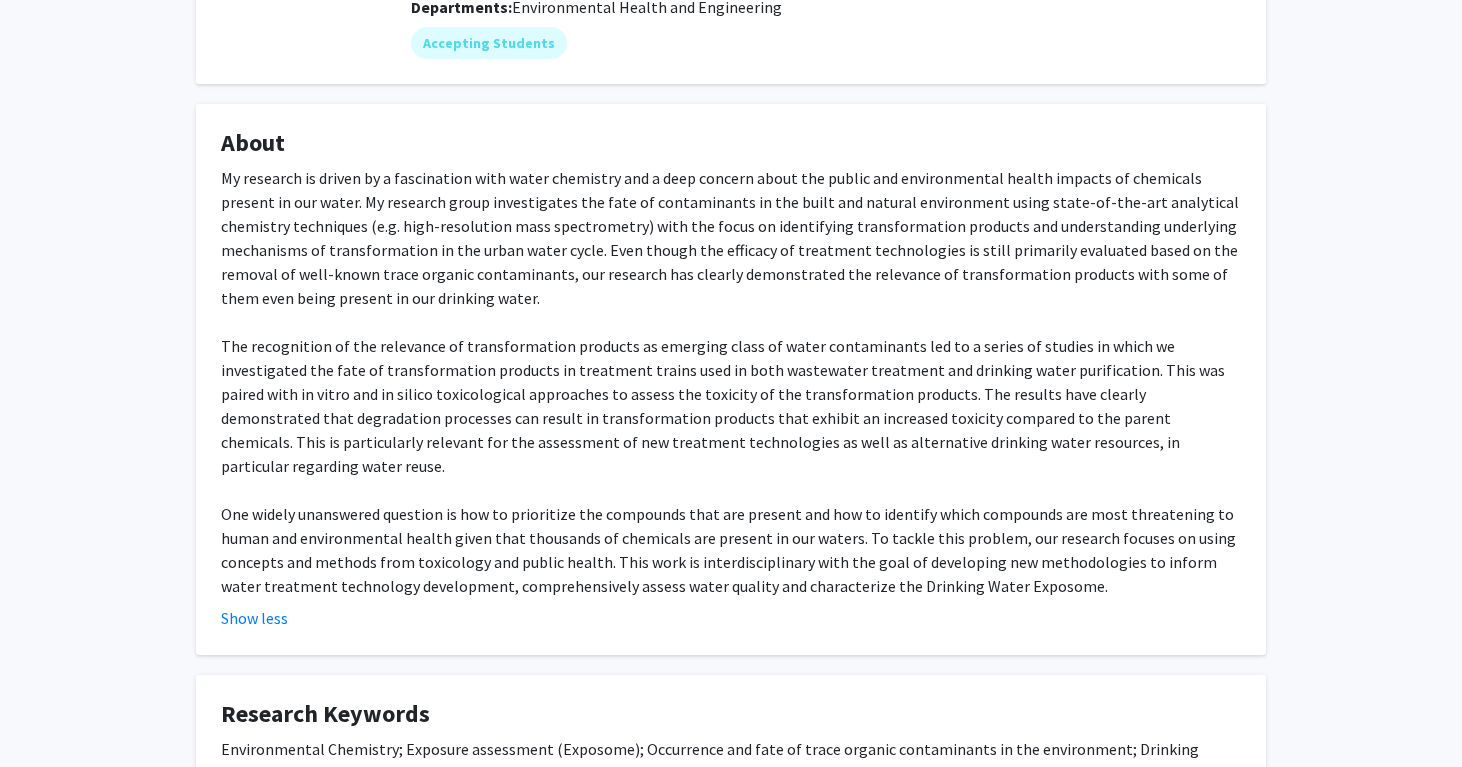 click on "My research is driven by a fascination with water chemistry and a deep concern about the public and environmental health impacts of chemicals present in our water. My research group investigates the fate of contaminants in the built and natural environment using state-of-the-art analytical chemistry techniques (e.g. high-resolution mass spectrometry) with the focus on identifying transformation products and understanding underlying mechanisms of transformation in the urban water cycle. Even though the efficacy of treatment technologies is still primarily evaluated based on the removal of well-known trace organic contaminants, our research has clearly demonstrated the relevance of transformation products with some of them even being present in our drinking water." 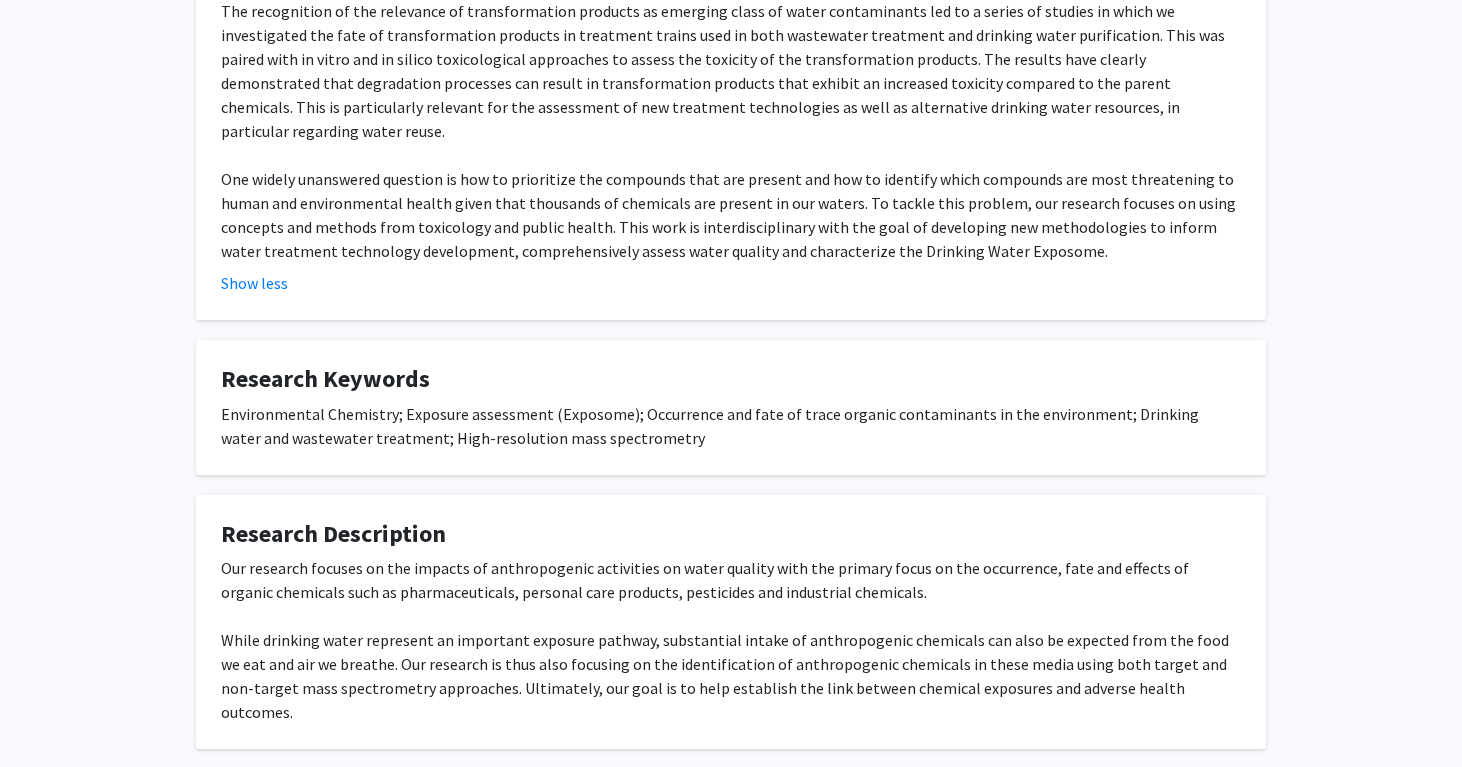scroll, scrollTop: 677, scrollLeft: 0, axis: vertical 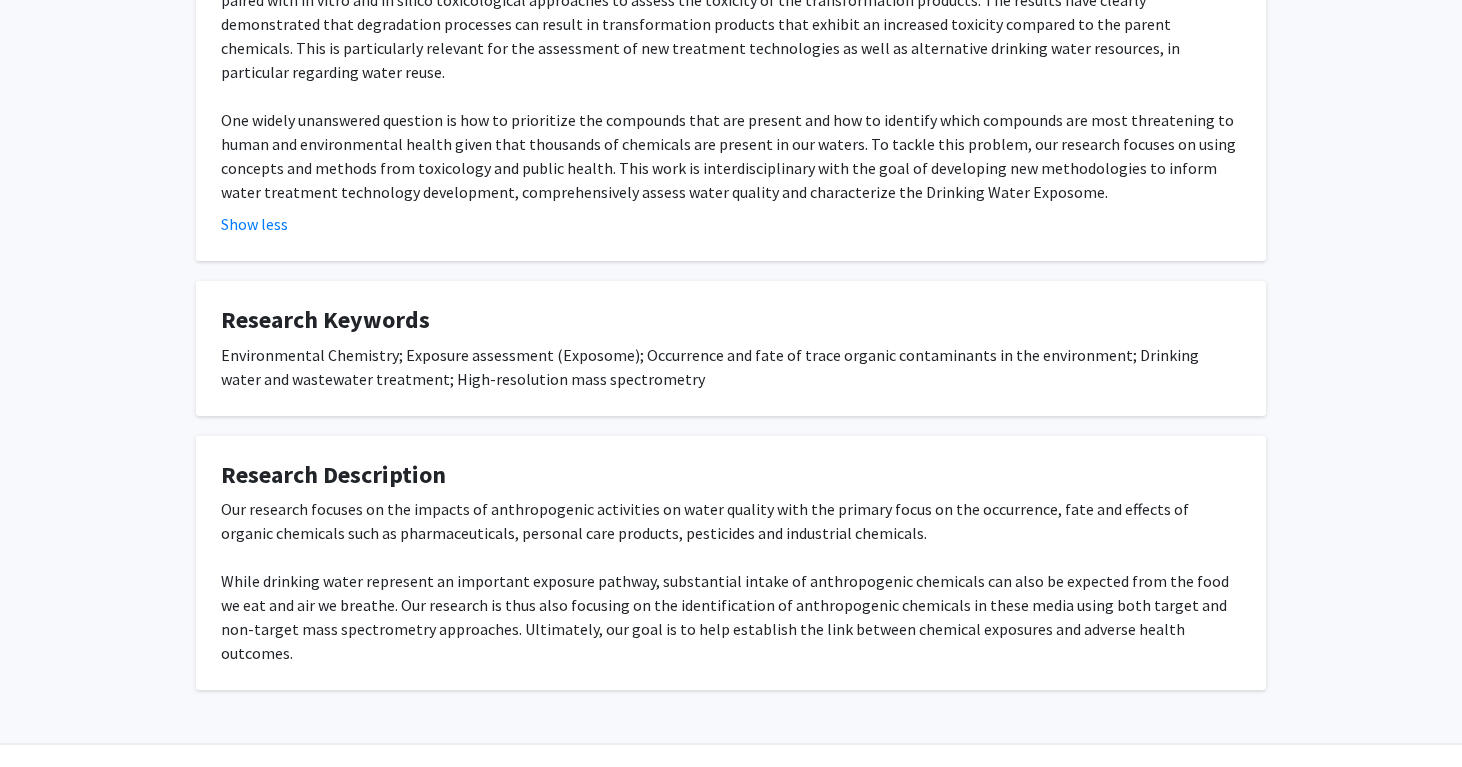 click on "Our research focuses on the impacts of anthropogenic activities on water quality with the primary focus on the occurrence, fate and effects of organic chemicals such as pharmaceuticals, personal care products, pesticides and industrial chemicals. While drinking water represent an important exposure pathway, substantial intake of anthropogenic chemicals can also be expected from the food we eat and air we breathe. Our research is thus also focusing on the identification of anthropogenic chemicals in these media using both target and non-target mass spectrometry approaches. Ultimately, our goal is to help establish the link between chemical exposures and adverse health outcomes." 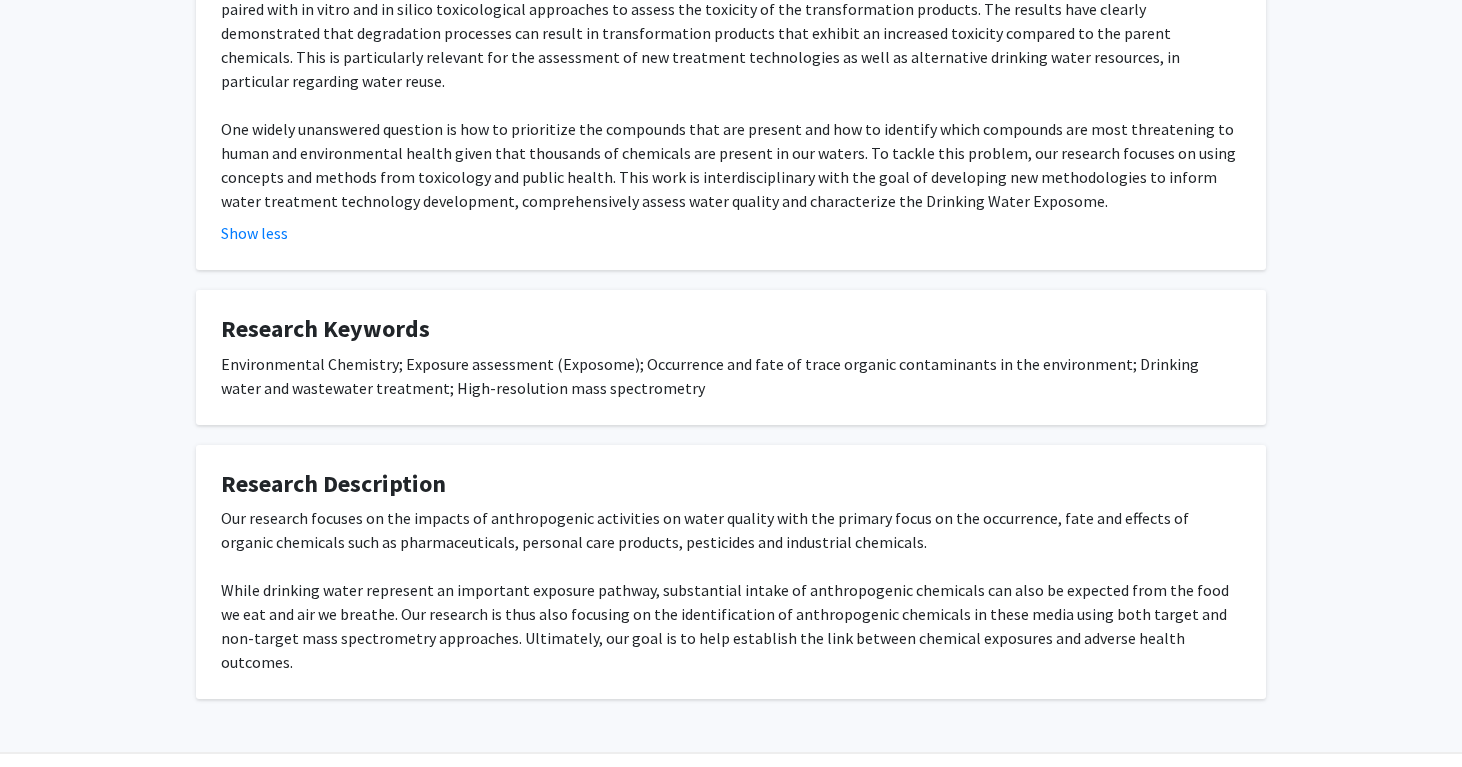 scroll, scrollTop: 677, scrollLeft: 0, axis: vertical 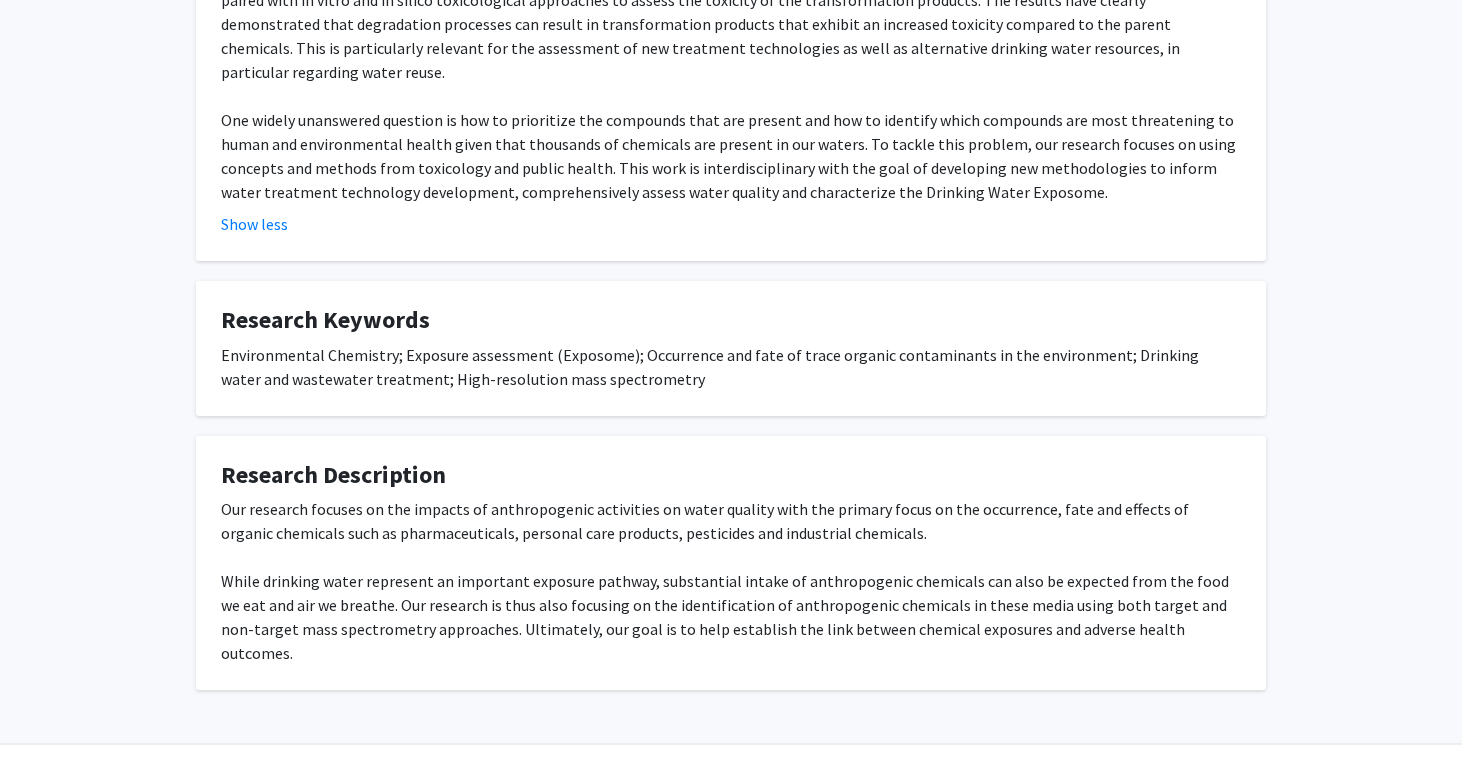 drag, startPoint x: 644, startPoint y: 530, endPoint x: 759, endPoint y: 529, distance: 115.00435 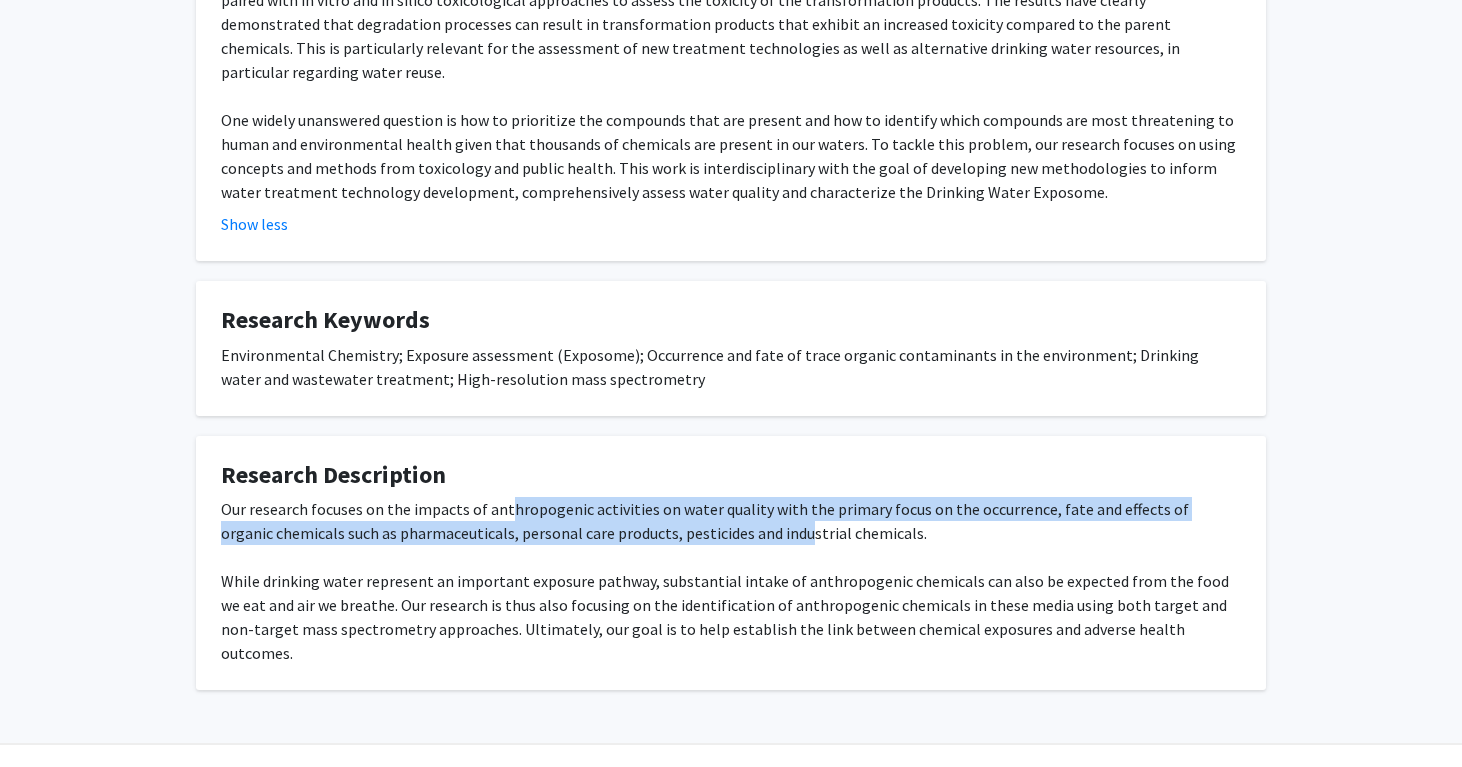 drag, startPoint x: 501, startPoint y: 481, endPoint x: 750, endPoint y: 498, distance: 249.57965 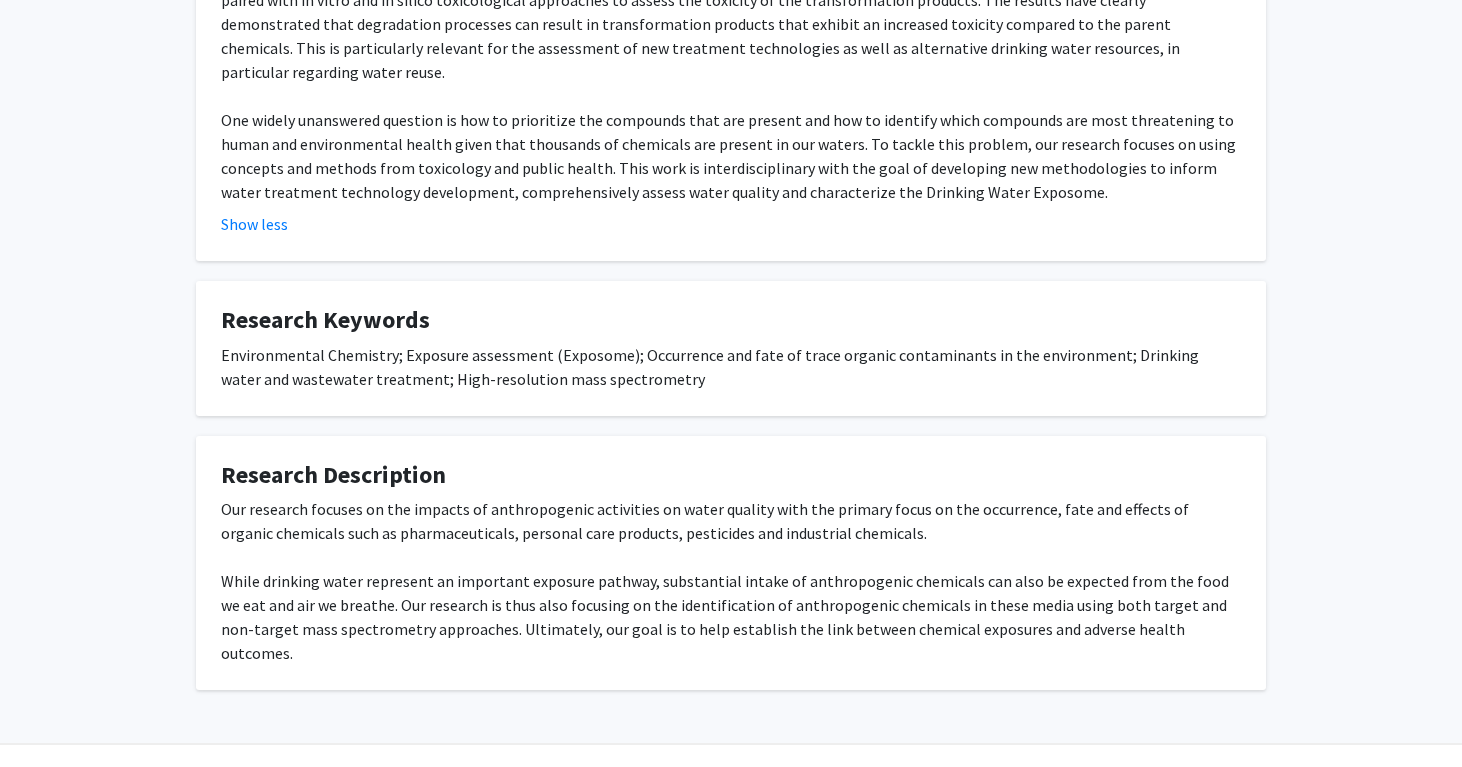 click on "Our research focuses on the impacts of anthropogenic activities on water quality with the primary focus on the occurrence, fate and effects of organic chemicals such as pharmaceuticals, personal care products, pesticides and industrial chemicals. While drinking water represent an important exposure pathway, substantial intake of anthropogenic chemicals can also be expected from the food we eat and air we breathe. Our research is thus also focusing on the identification of anthropogenic chemicals in these media using both target and non-target mass spectrometry approaches. Ultimately, our goal is to help establish the link between chemical exposures and adverse health outcomes." 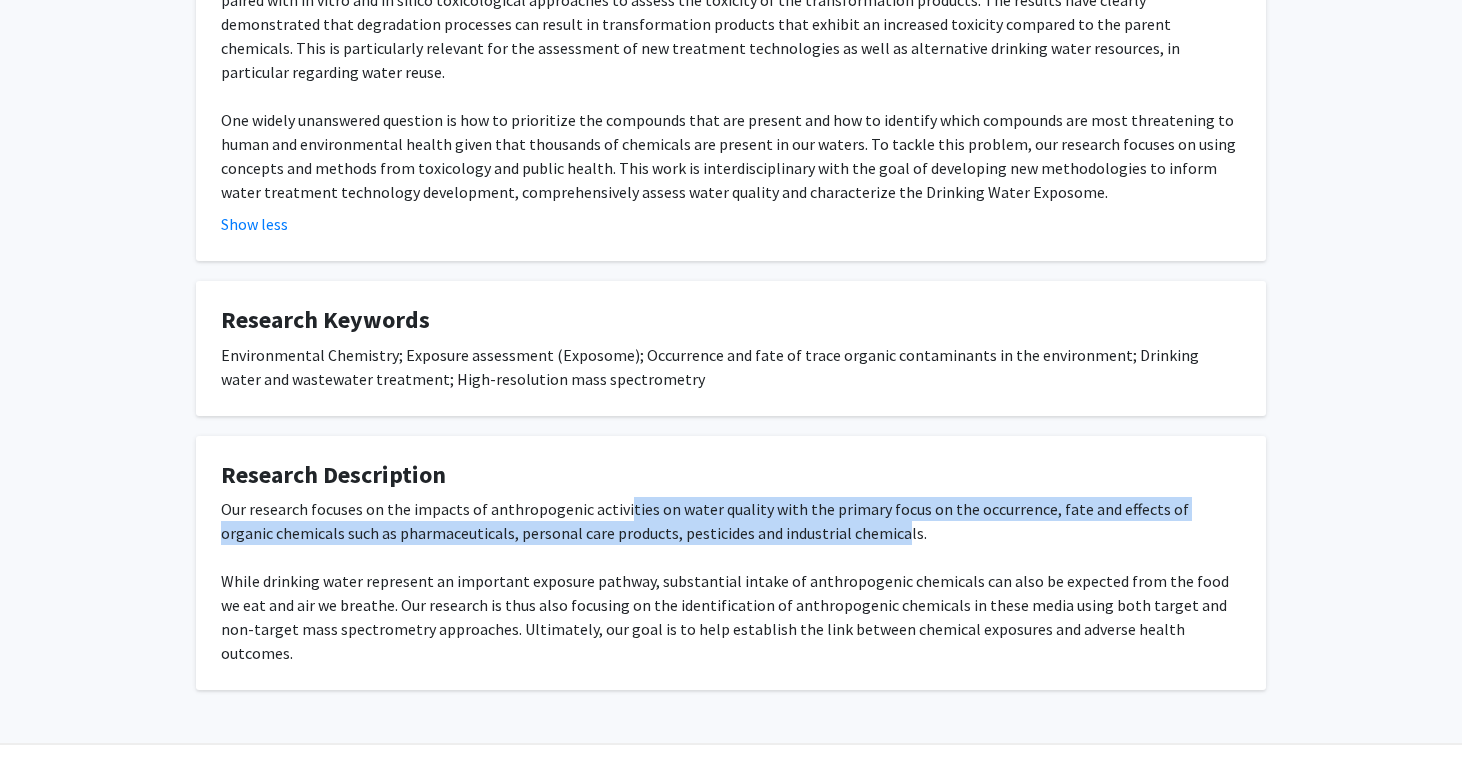drag, startPoint x: 843, startPoint y: 497, endPoint x: 620, endPoint y: 487, distance: 223.2241 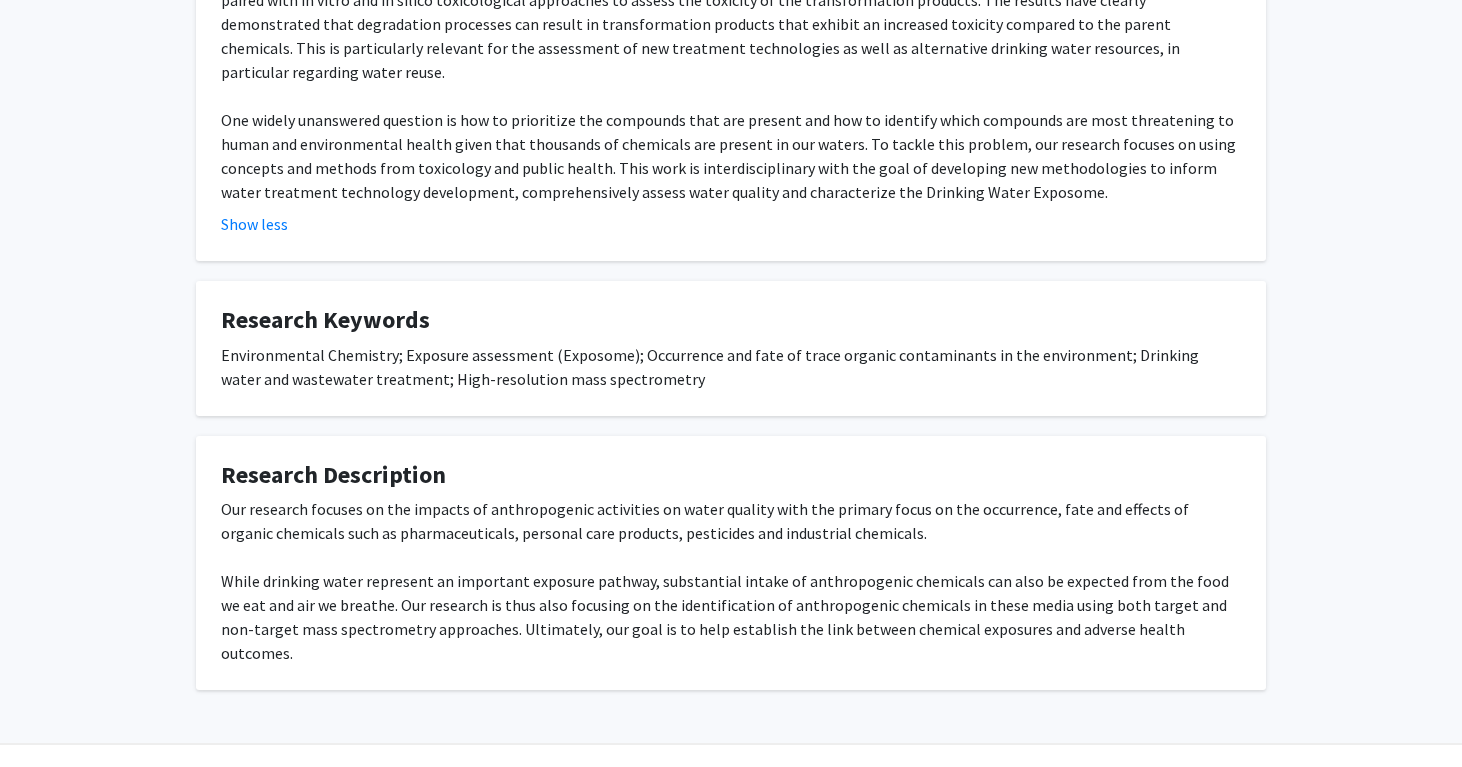 click on "Our research focuses on the impacts of anthropogenic activities on water quality with the primary focus on the occurrence, fate and effects of organic chemicals such as pharmaceuticals, personal care products, pesticides and industrial chemicals. While drinking water represent an important exposure pathway, substantial intake of anthropogenic chemicals can also be expected from the food we eat and air we breathe. Our research is thus also focusing on the identification of anthropogenic chemicals in these media using both target and non-target mass spectrometry approaches. Ultimately, our goal is to help establish the link between chemical exposures and adverse health outcomes." 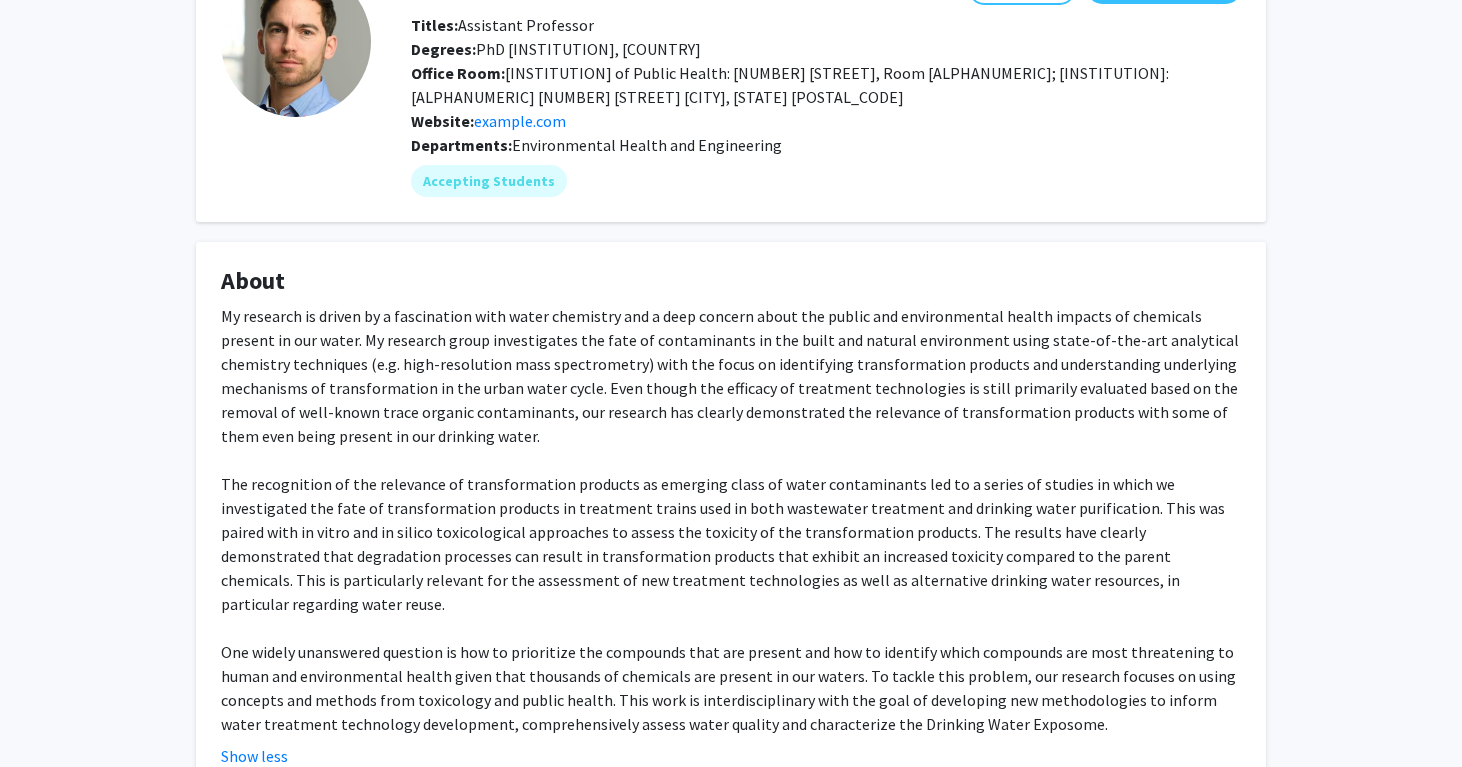 scroll, scrollTop: 0, scrollLeft: 0, axis: both 